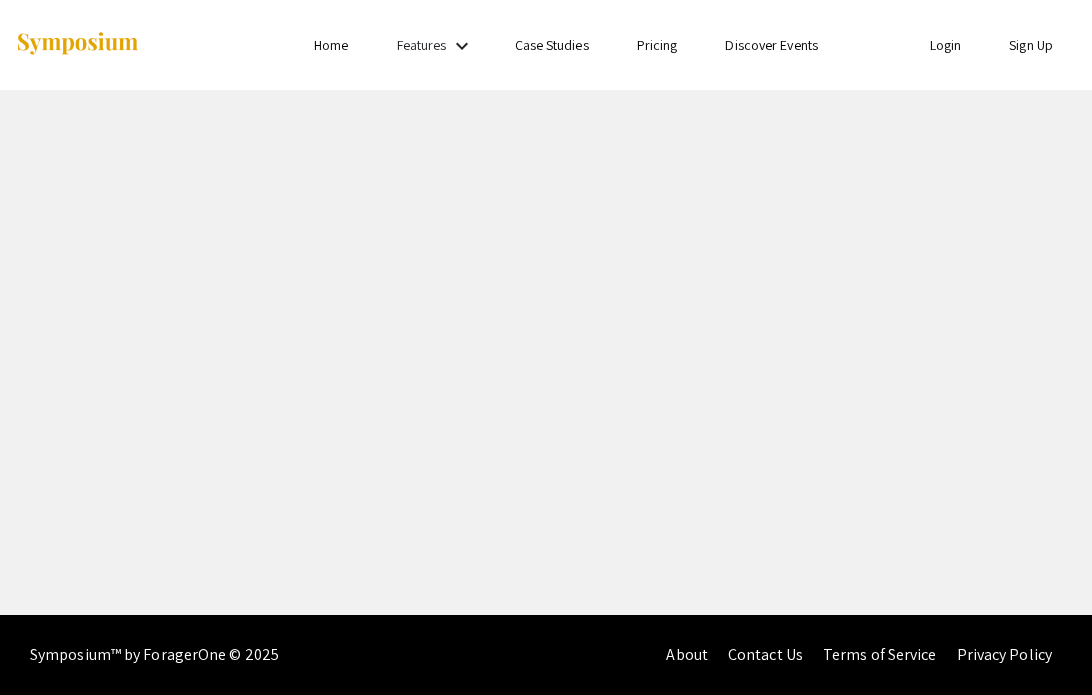 scroll, scrollTop: 0, scrollLeft: 0, axis: both 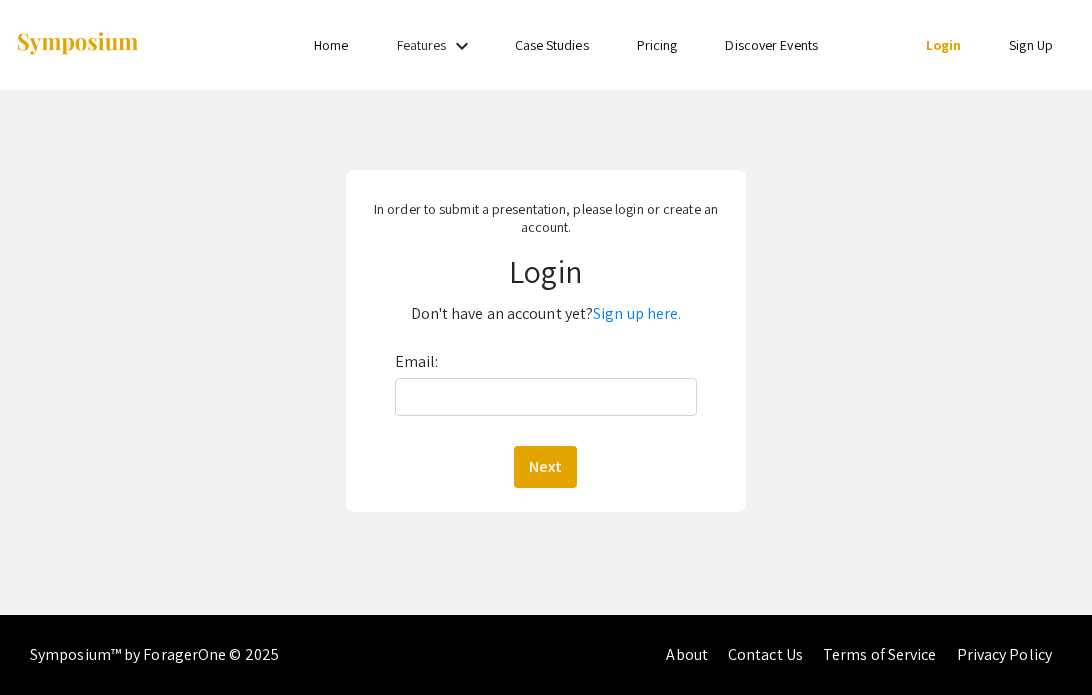 click on "Sign Up" at bounding box center (1031, 45) 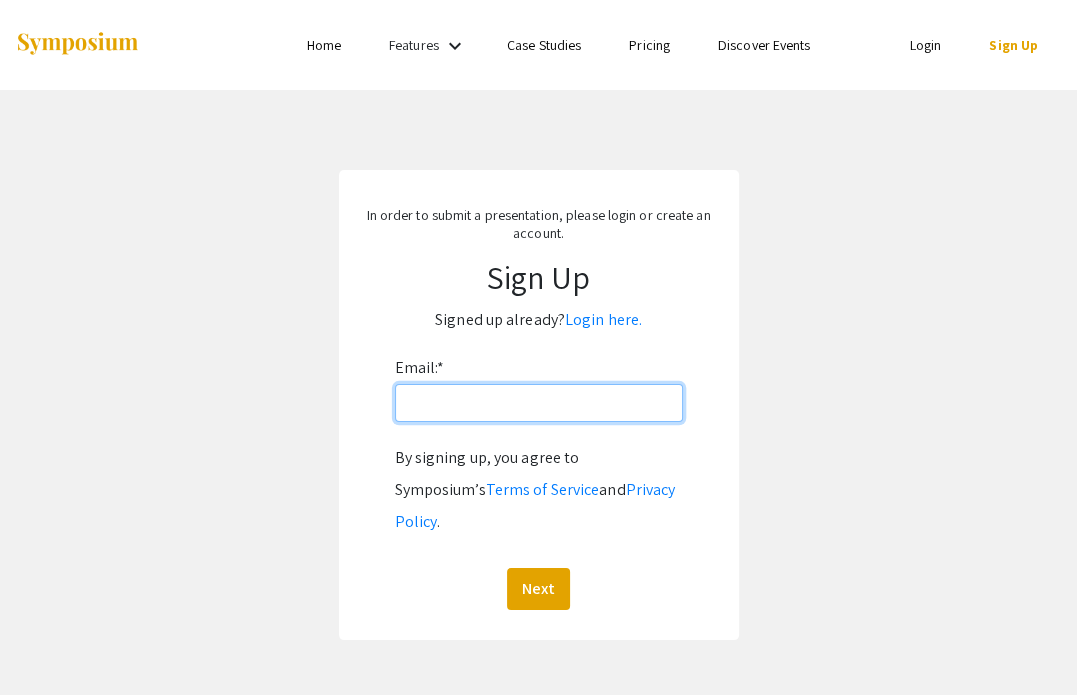 click on "Email:  *" at bounding box center [539, 403] 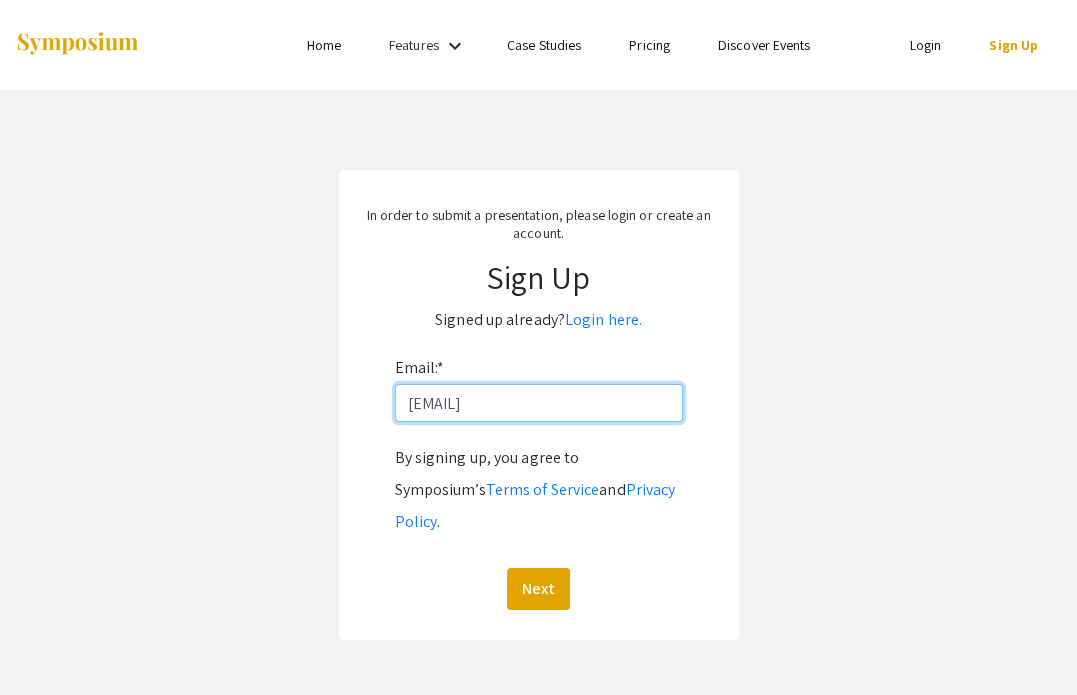 type on "[EMAIL]" 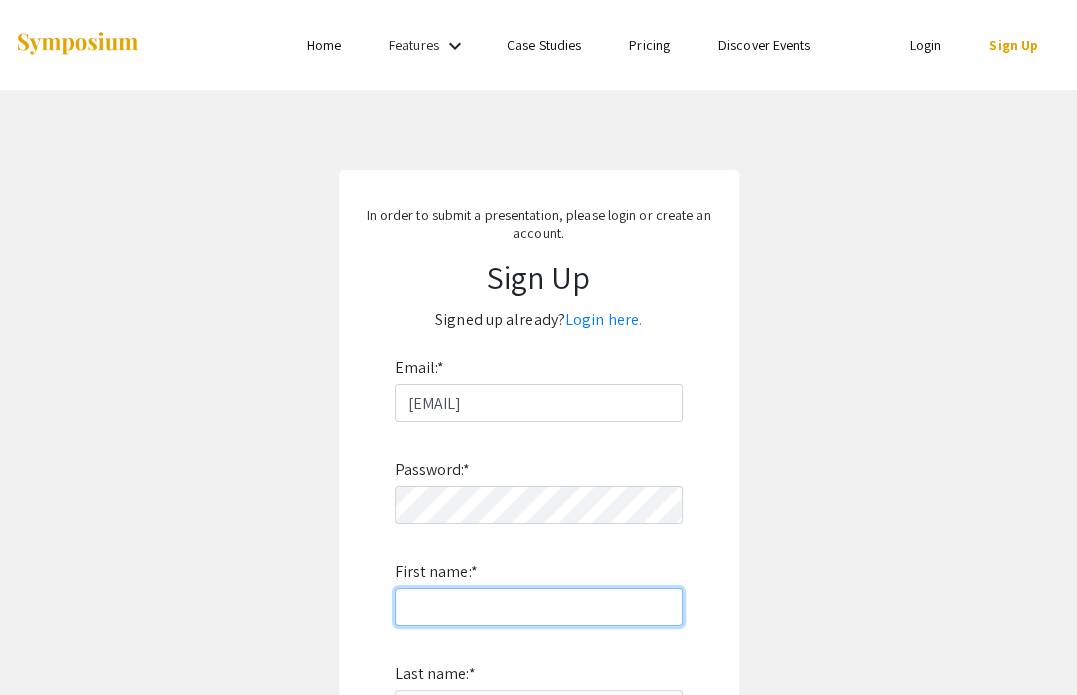 click on "First name:  *" at bounding box center (539, 607) 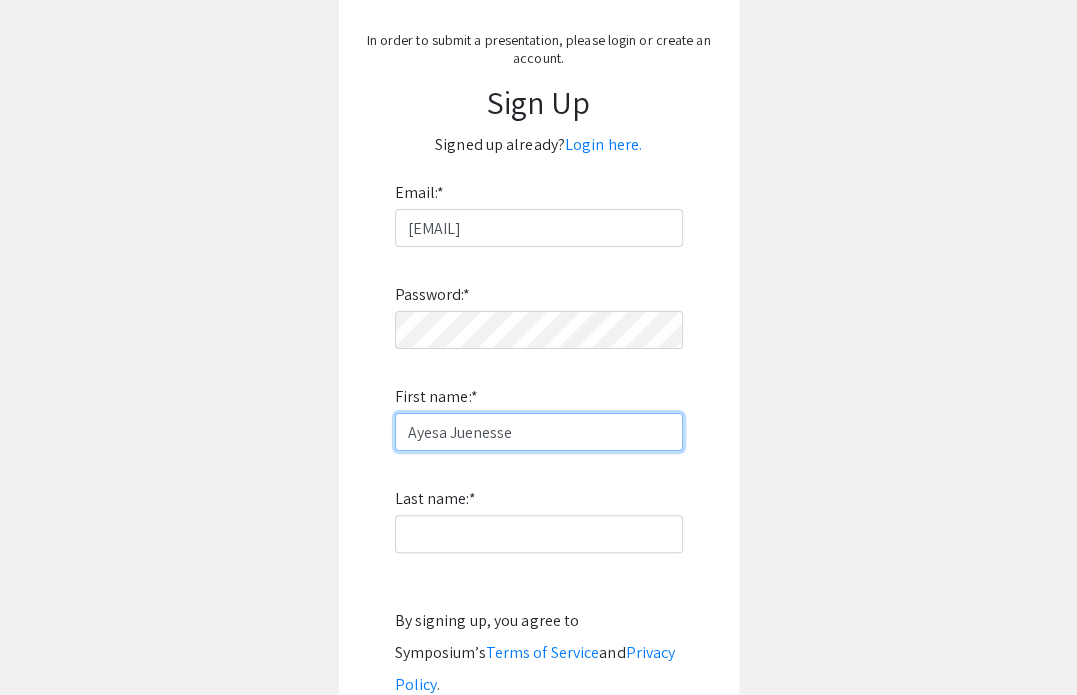 scroll, scrollTop: 180, scrollLeft: 0, axis: vertical 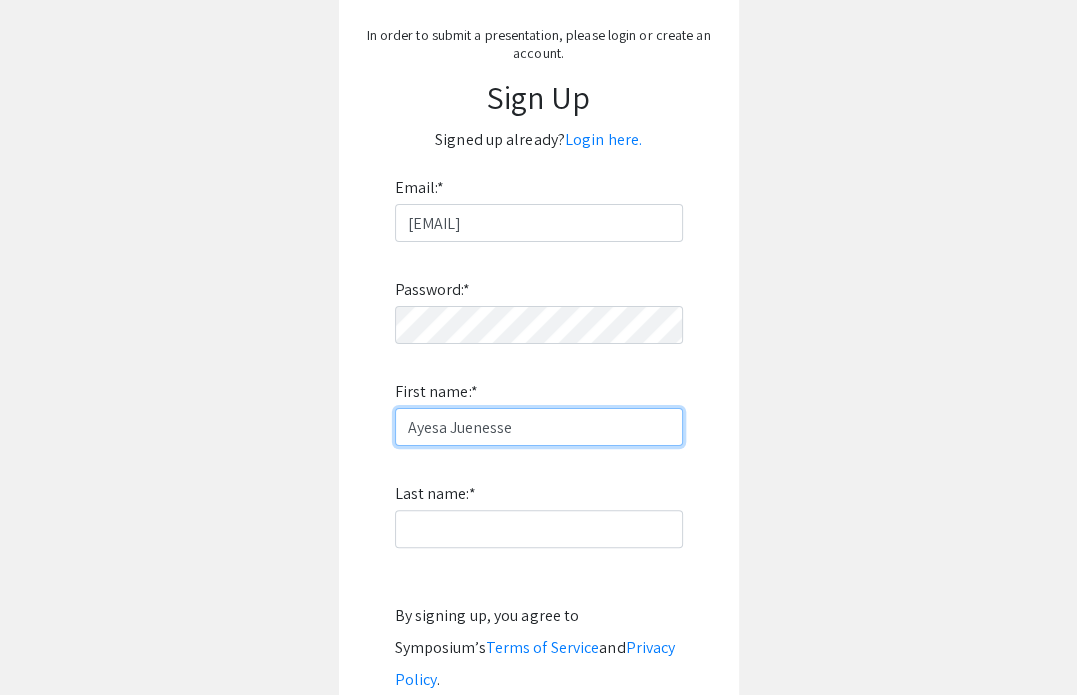 type on "Ayesa Juenesse" 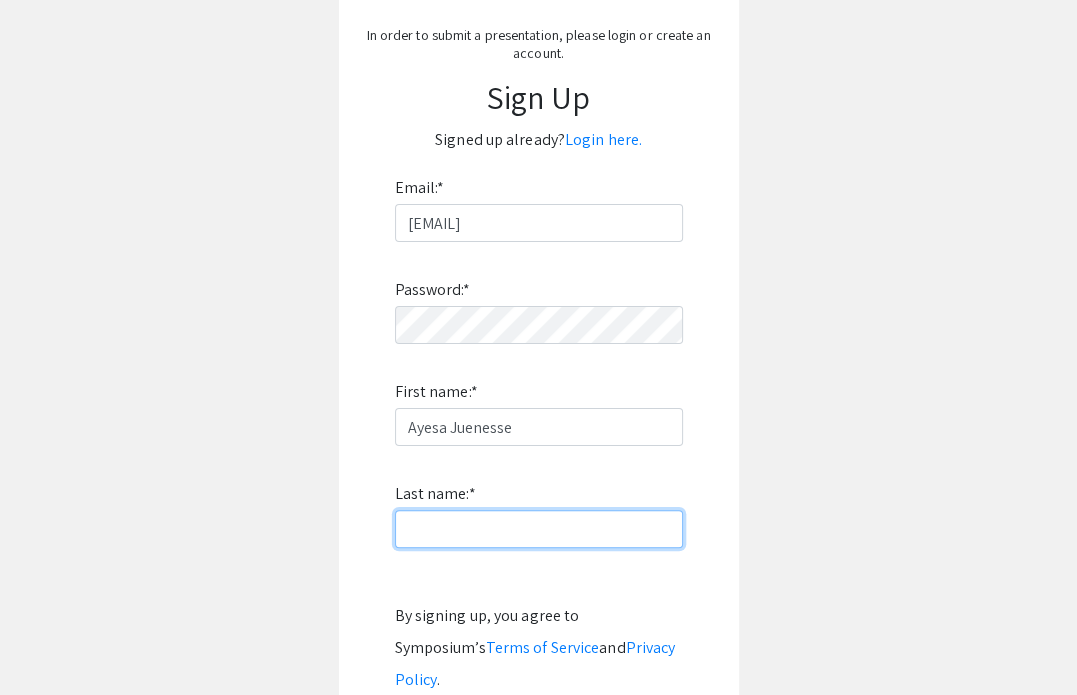 click on "Last name:  *" at bounding box center [539, 529] 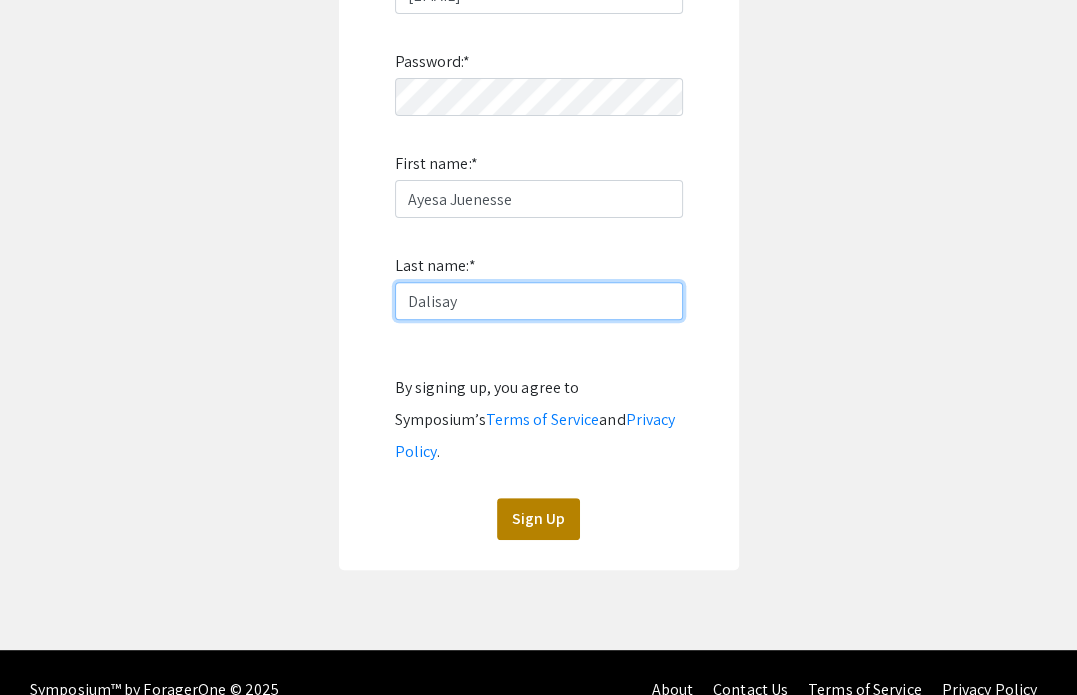 type on "Dalisay" 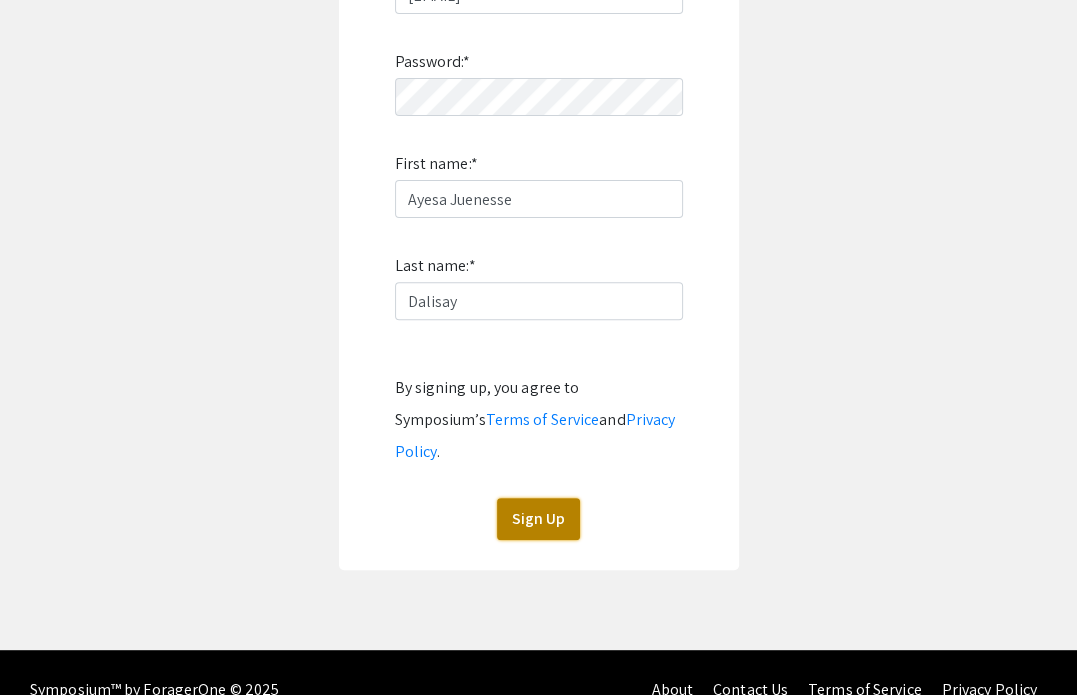 click on "Sign Up" 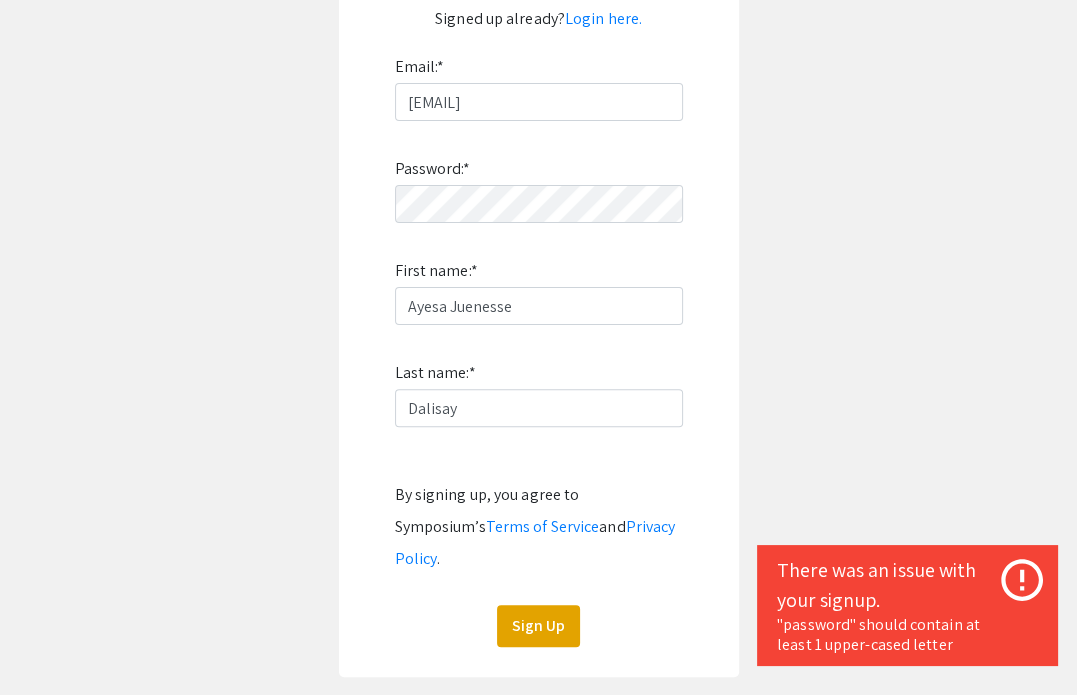 scroll, scrollTop: 297, scrollLeft: 0, axis: vertical 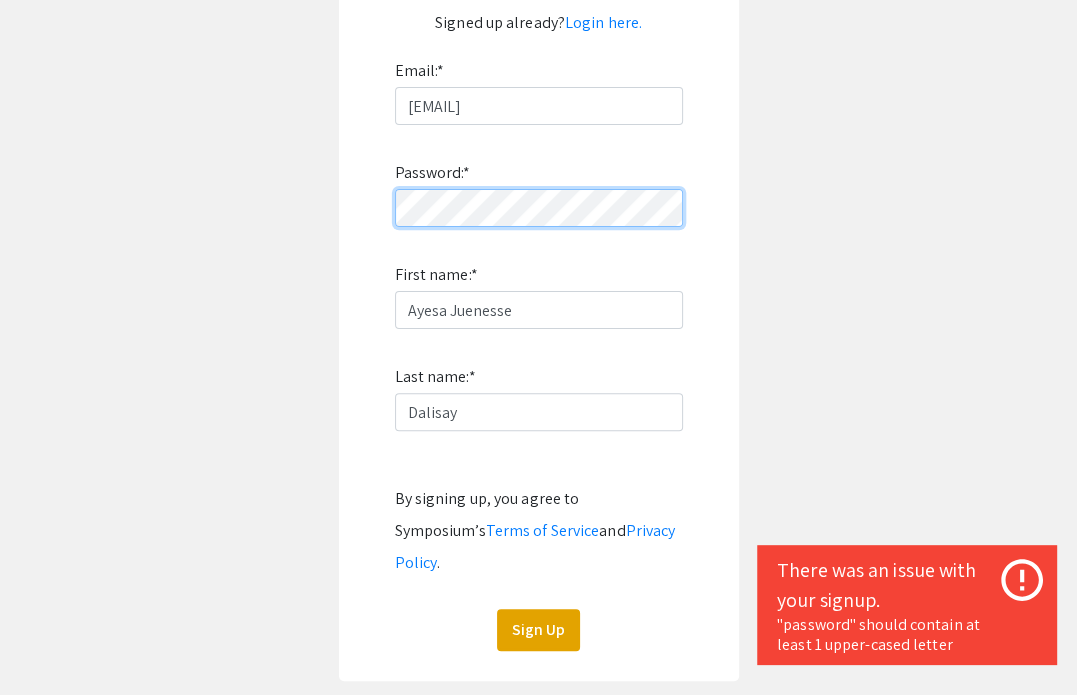 click on "In order to submit a presentation, please login or create an account. Sign Up  Signed up already?  Login here. Email:  * ayesa.juenesse013@gmail.com  Password:  *  First name:  * Ayesa Juenesse Last name:  * Dalisay  By signing up, you agree to Symposium’s  Terms of Service  and  Privacy Policy .  Sign Up" 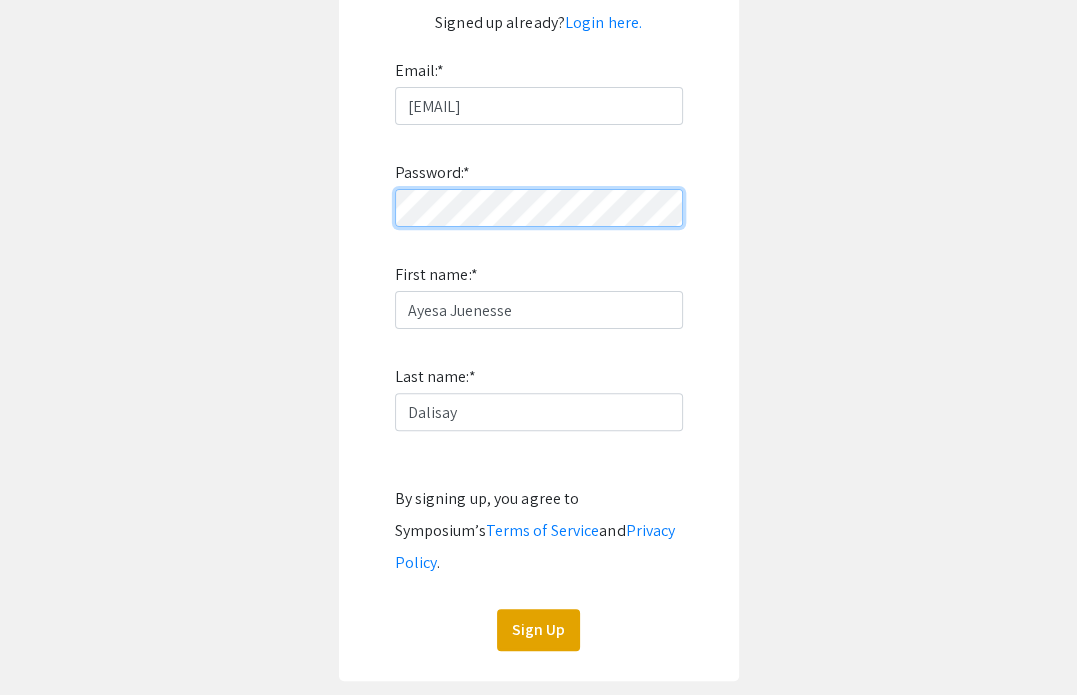 click on "Sign Up" 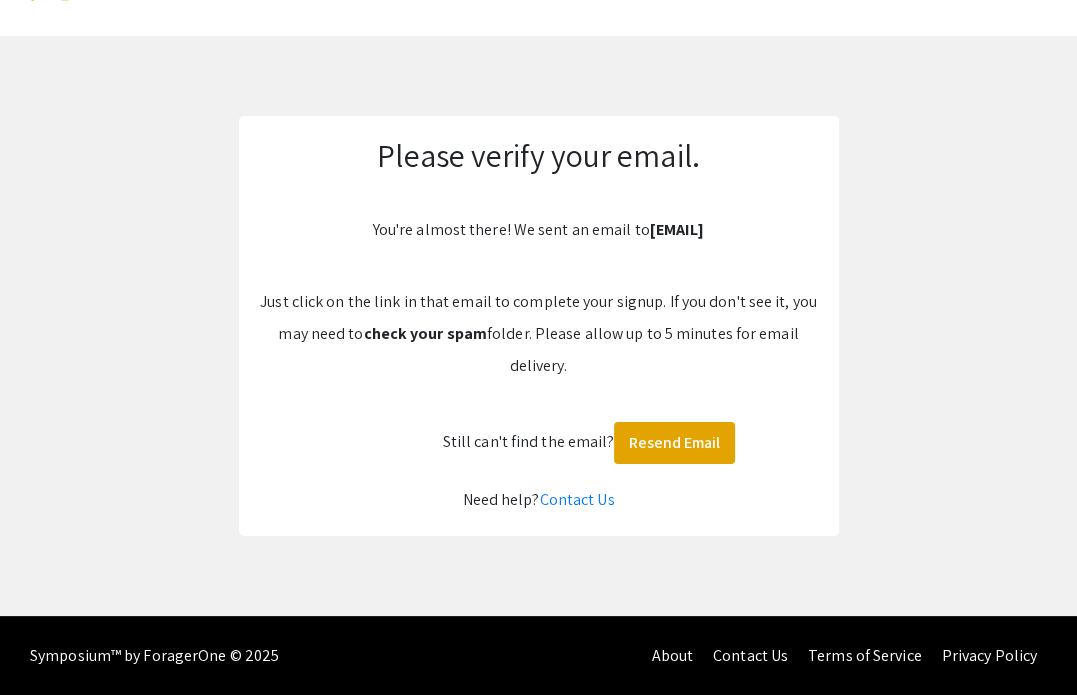 scroll, scrollTop: 0, scrollLeft: 0, axis: both 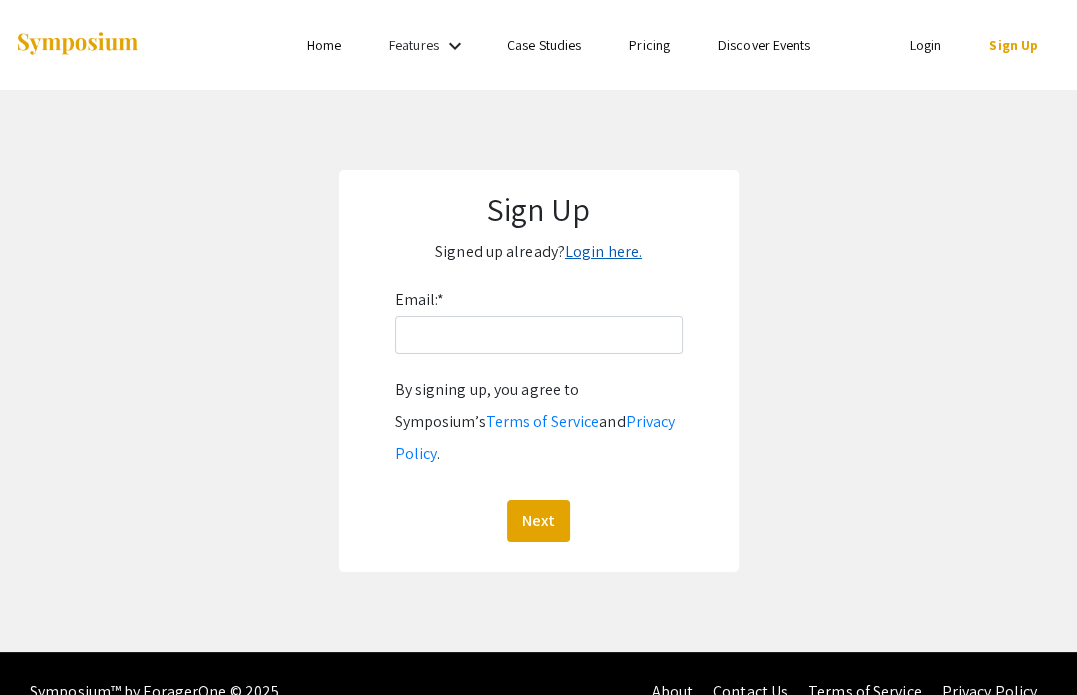 click on "Login here." 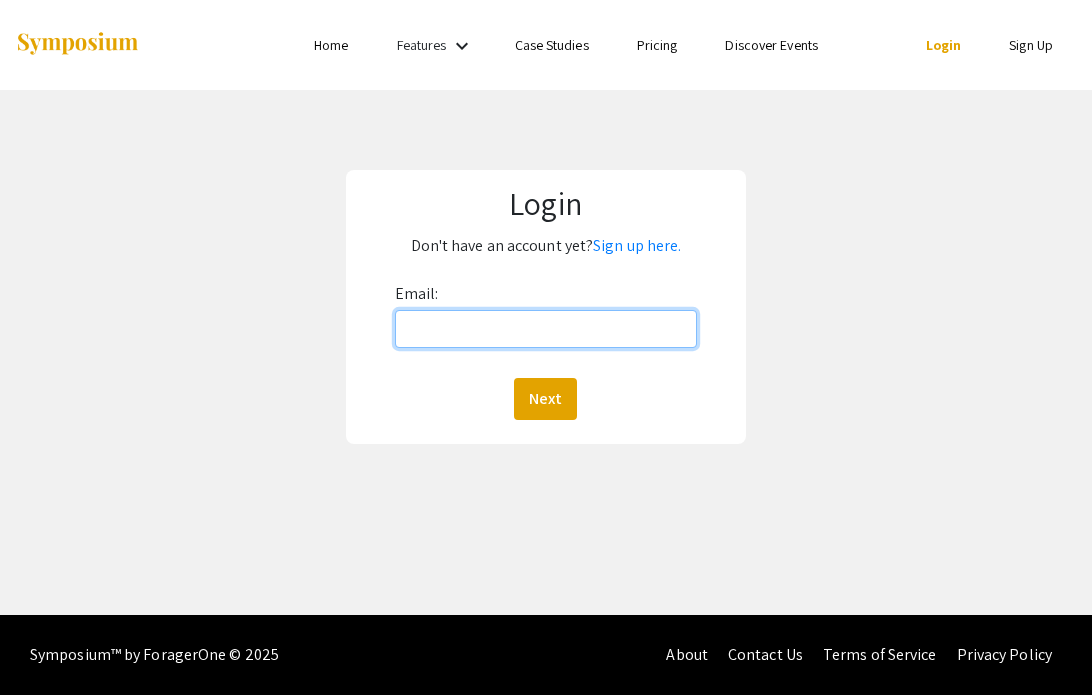 click on "Email:" at bounding box center [546, 329] 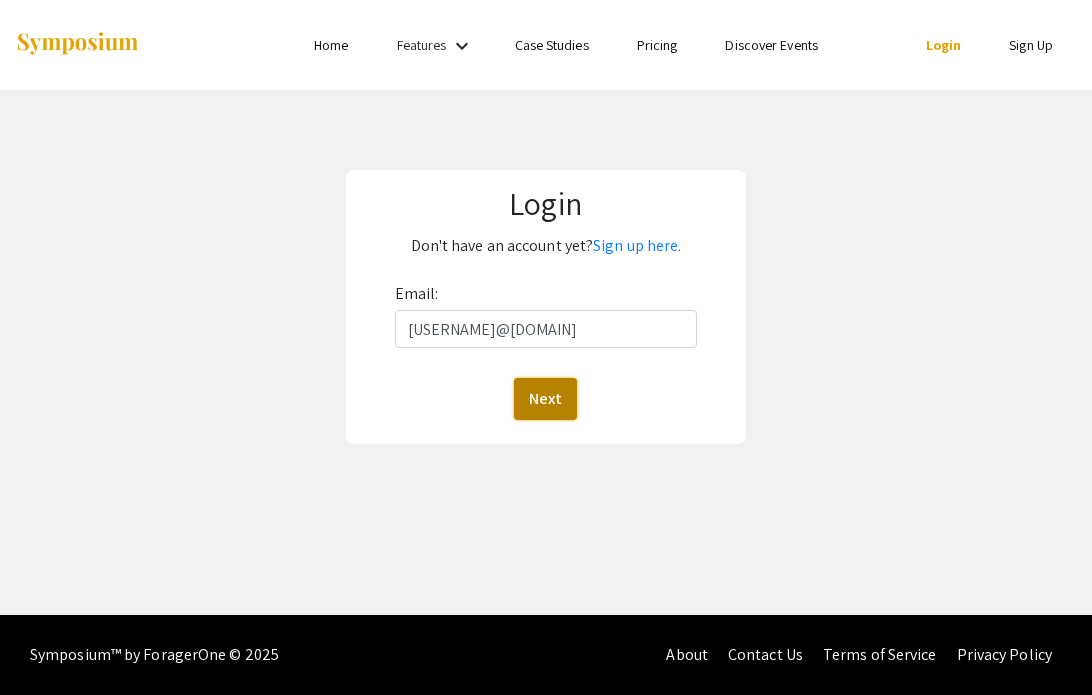 click on "Next" 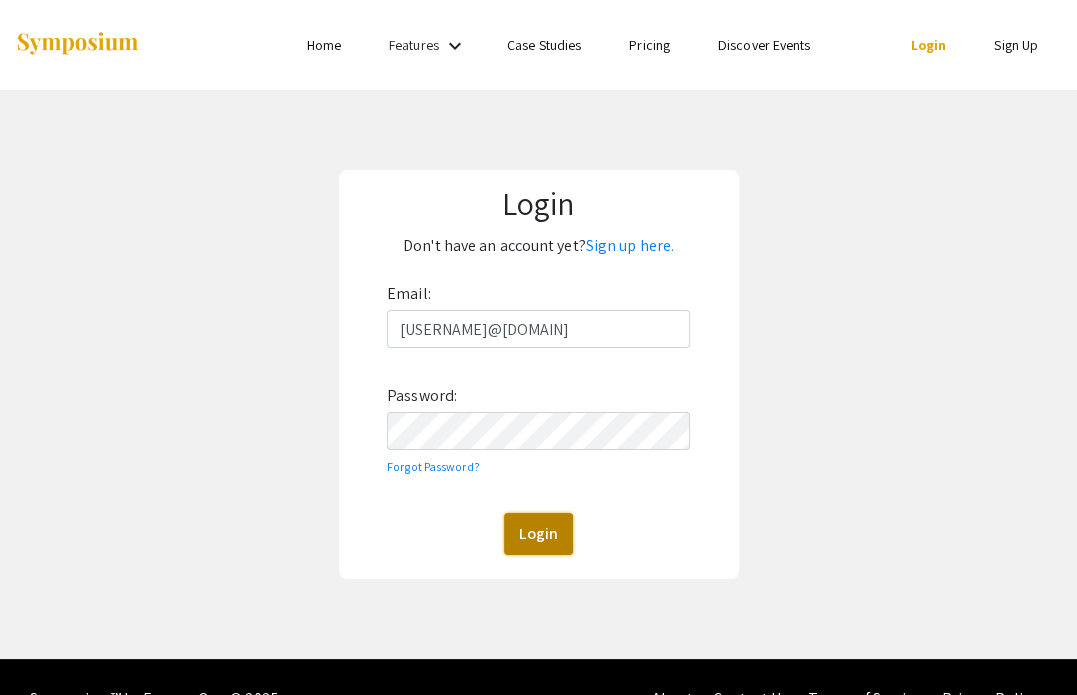 click on "Login" 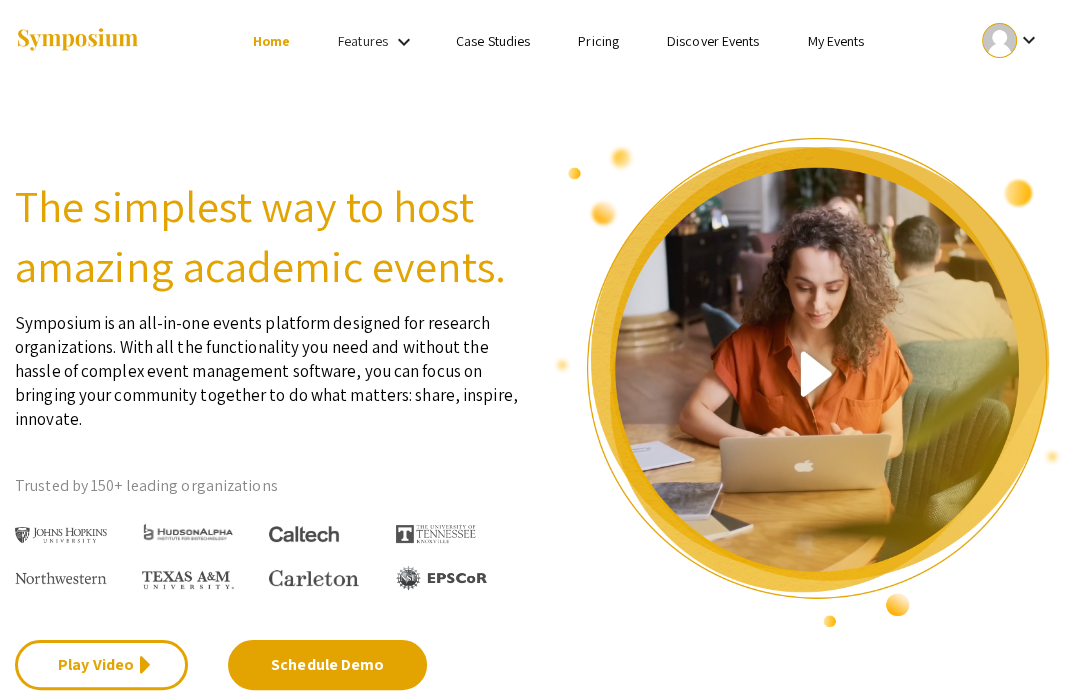 scroll, scrollTop: 0, scrollLeft: 0, axis: both 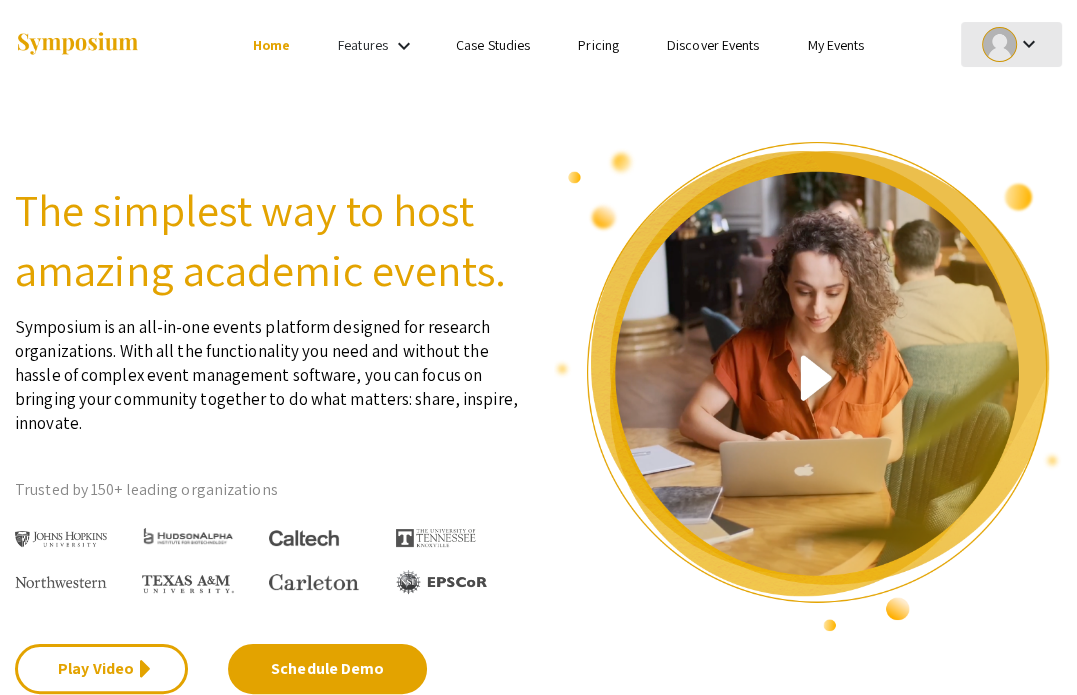 click on "keyboard_arrow_down" at bounding box center [1011, 44] 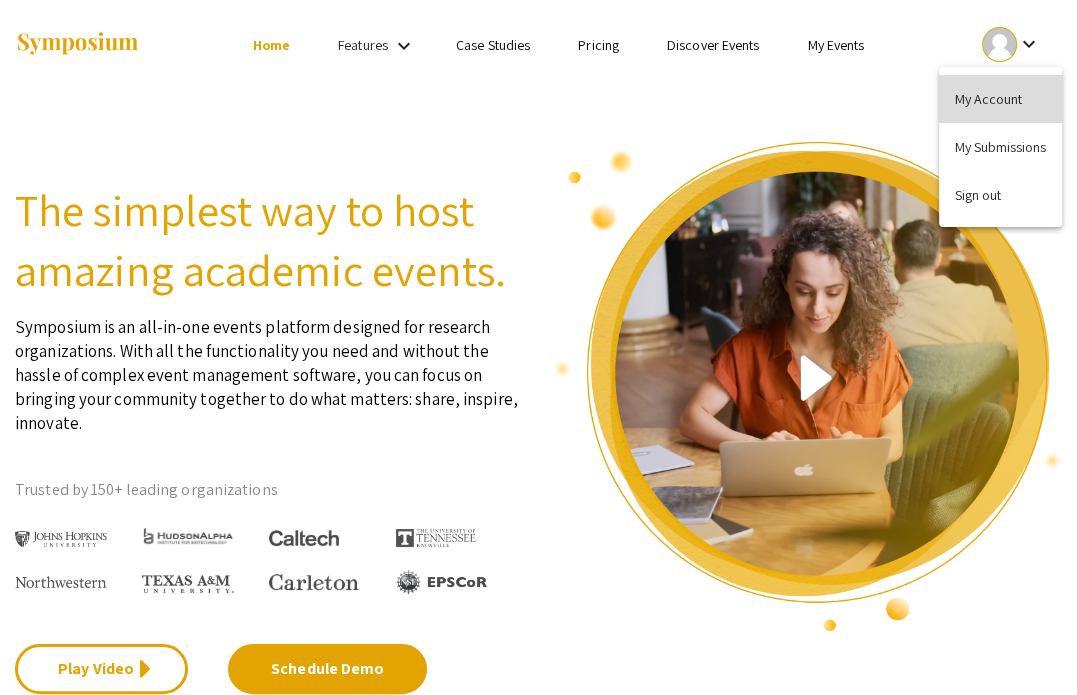 click on "My Account" at bounding box center [1000, 99] 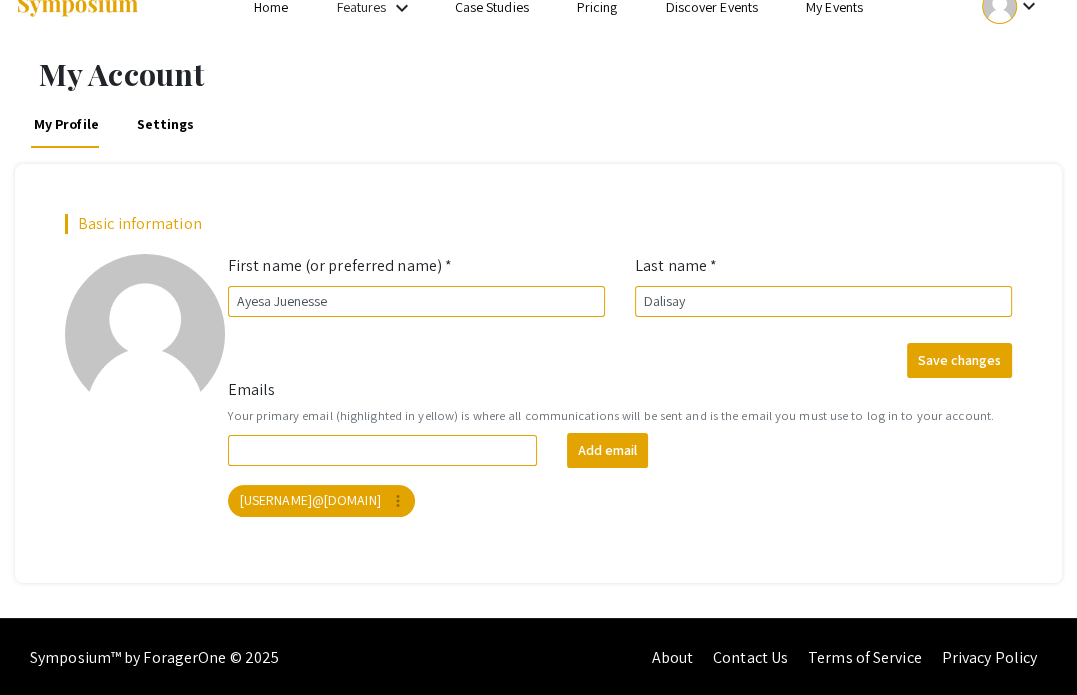 scroll, scrollTop: 0, scrollLeft: 0, axis: both 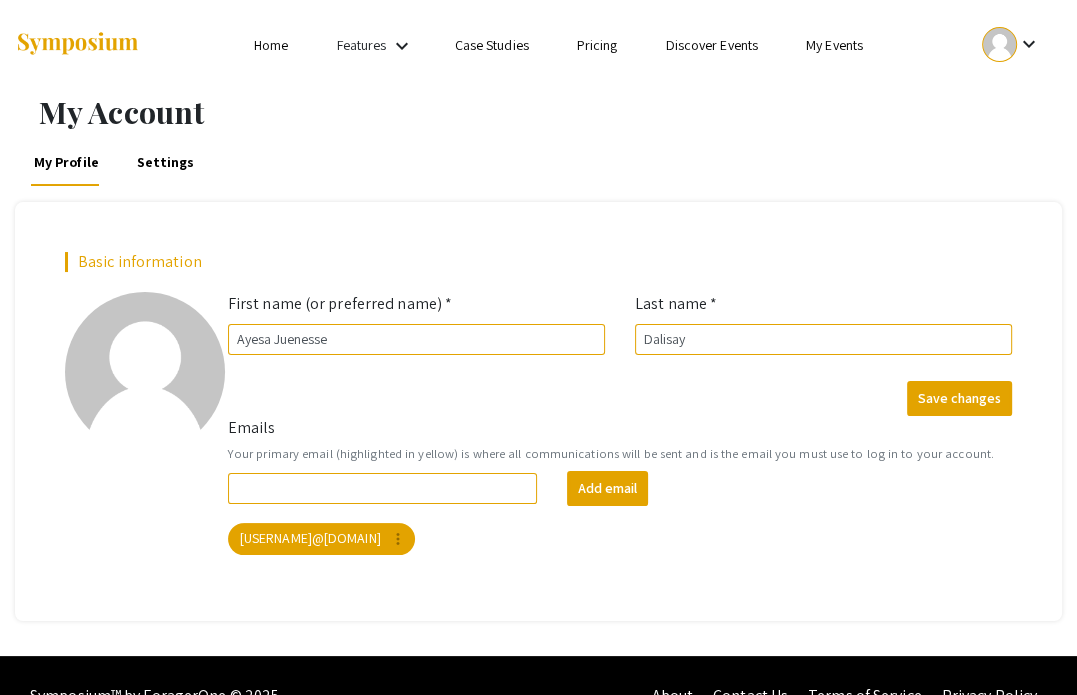 click on "keyboard_arrow_down" at bounding box center [402, 46] 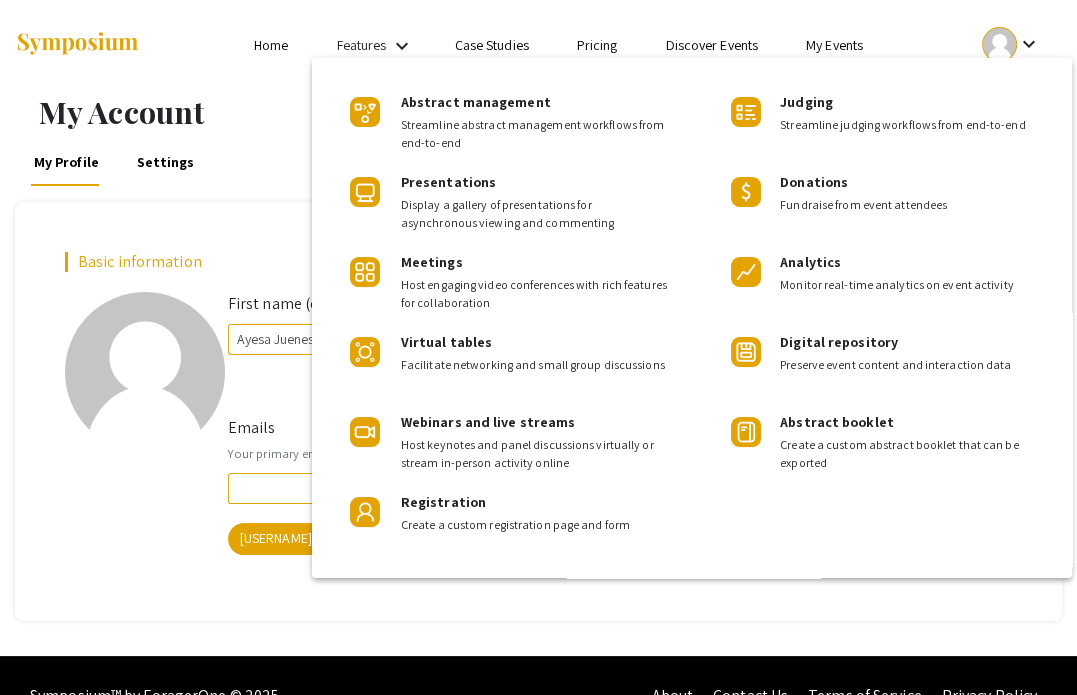 click at bounding box center [538, 347] 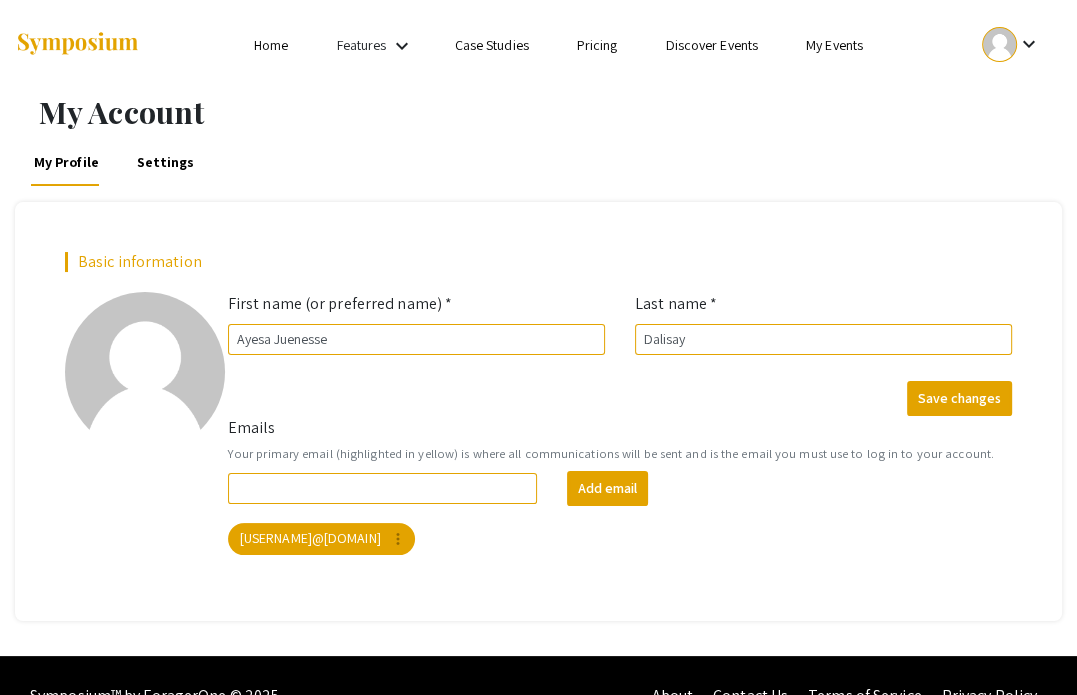 click on "keyboard_arrow_down" at bounding box center [402, 46] 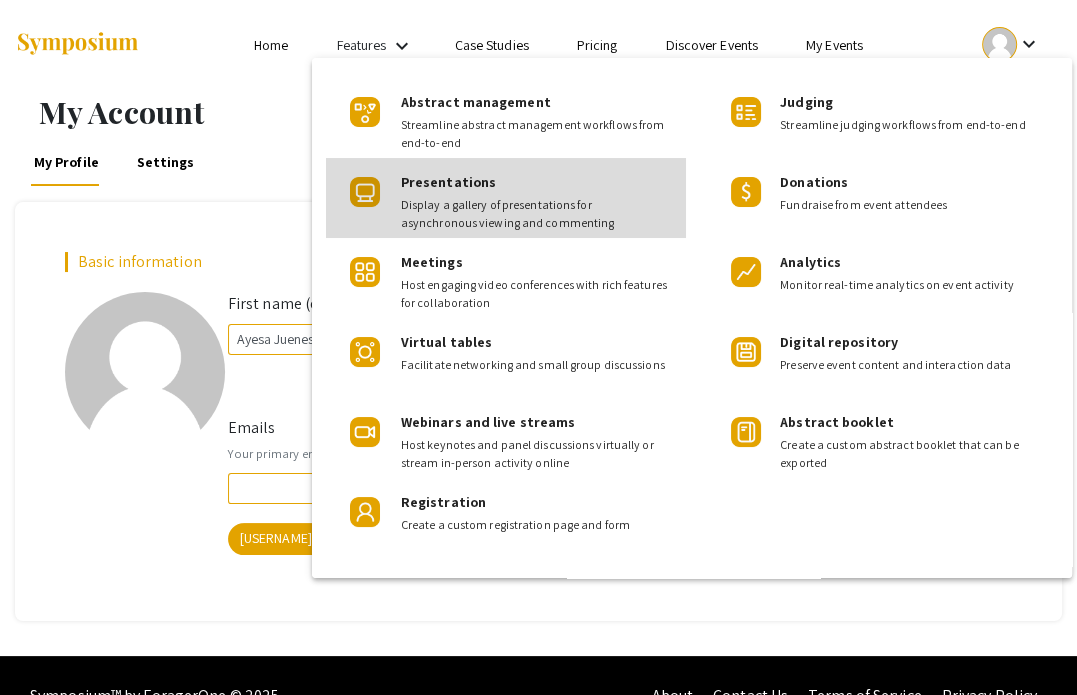click on "Display a gallery of presentations for asynchronous viewing and commenting" at bounding box center [535, 214] 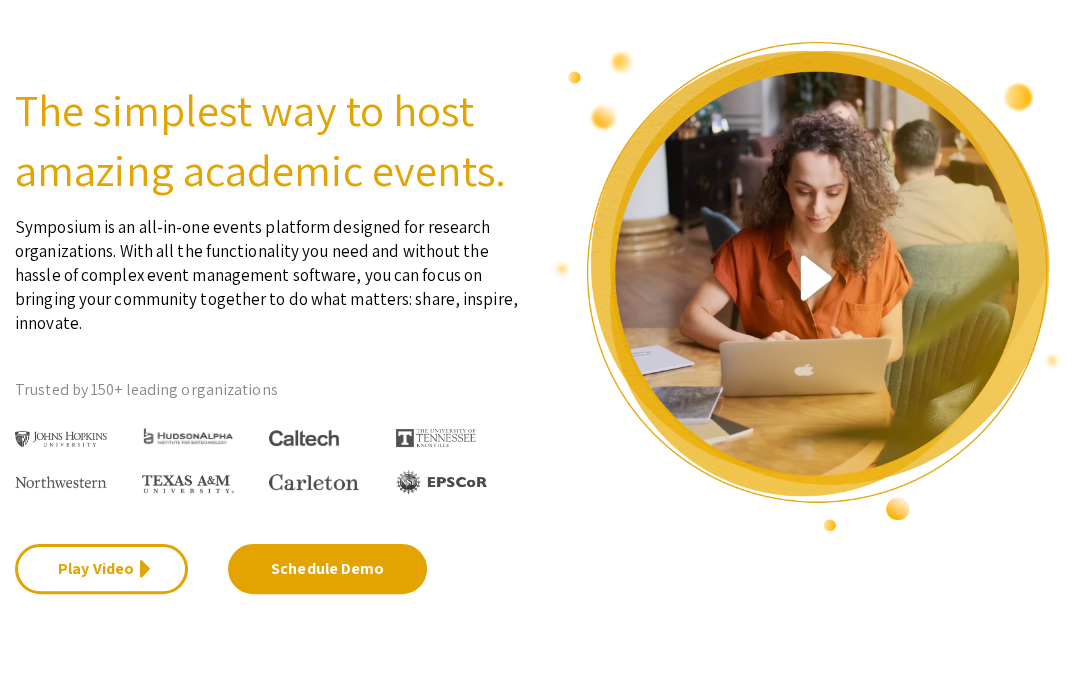 scroll, scrollTop: 0, scrollLeft: 0, axis: both 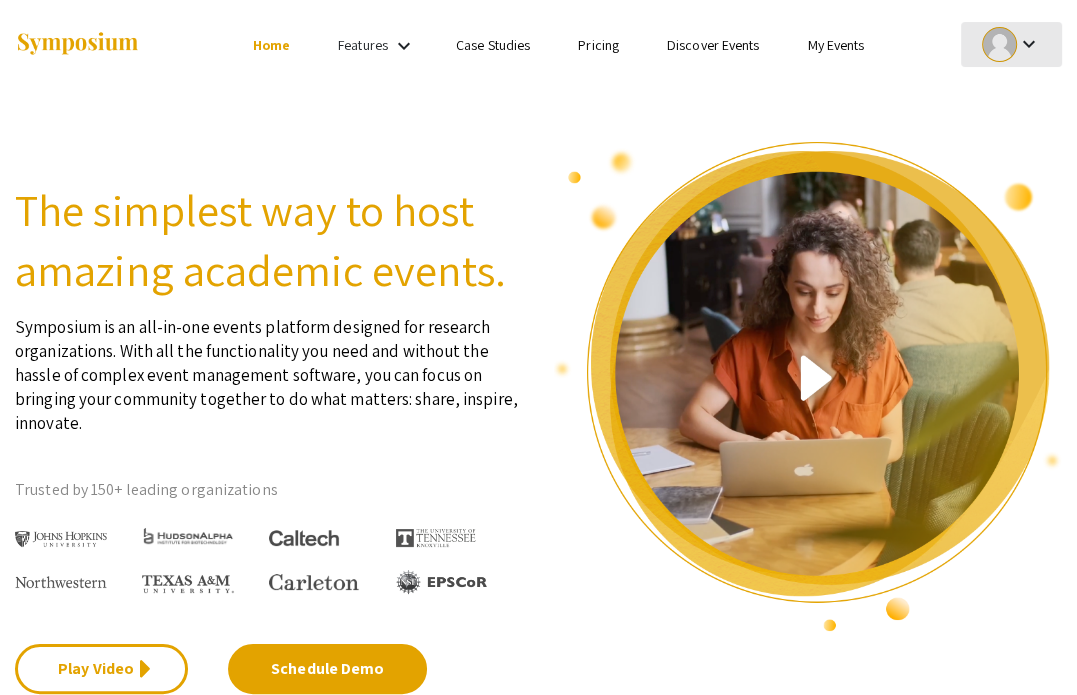 click at bounding box center (999, 44) 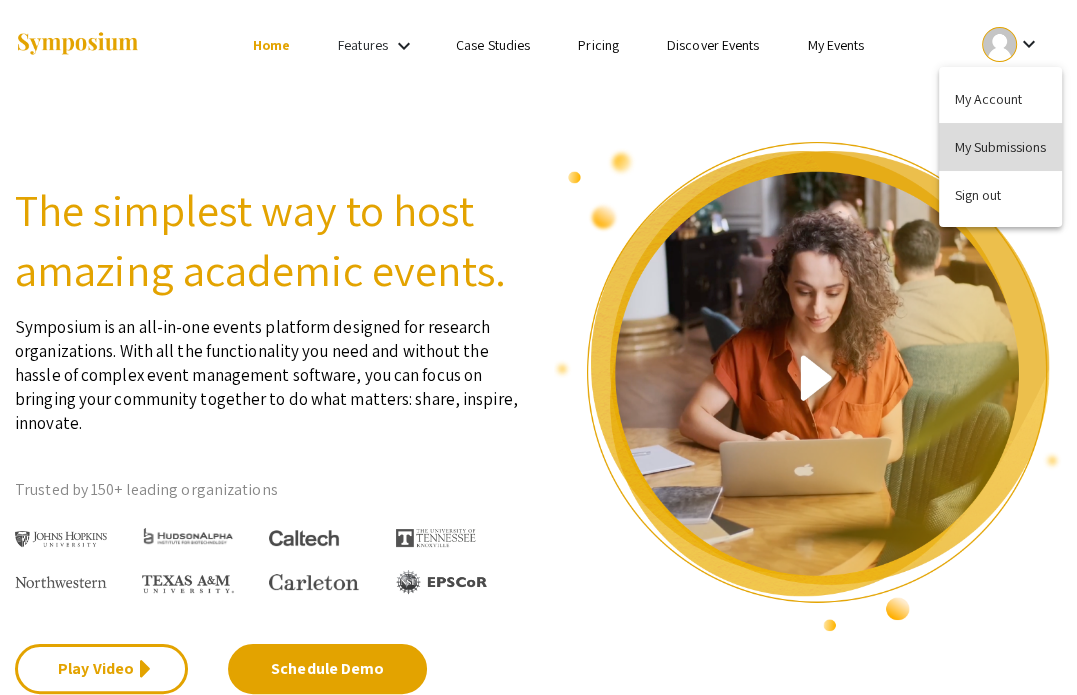 click on "My Submissions" at bounding box center (1000, 147) 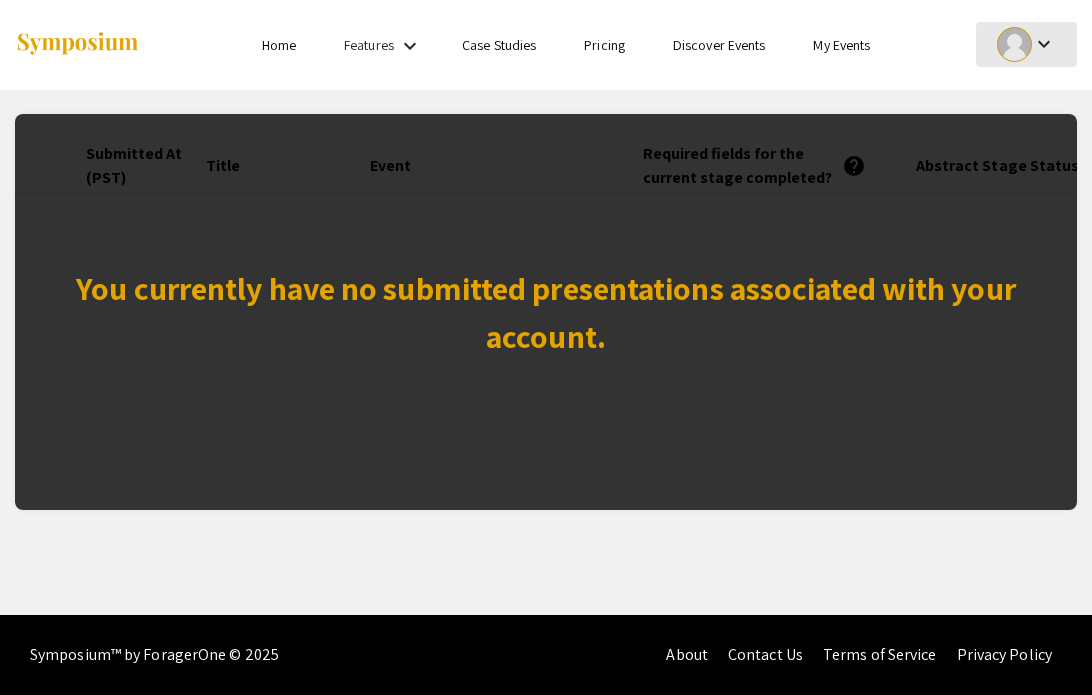 click at bounding box center [1014, 44] 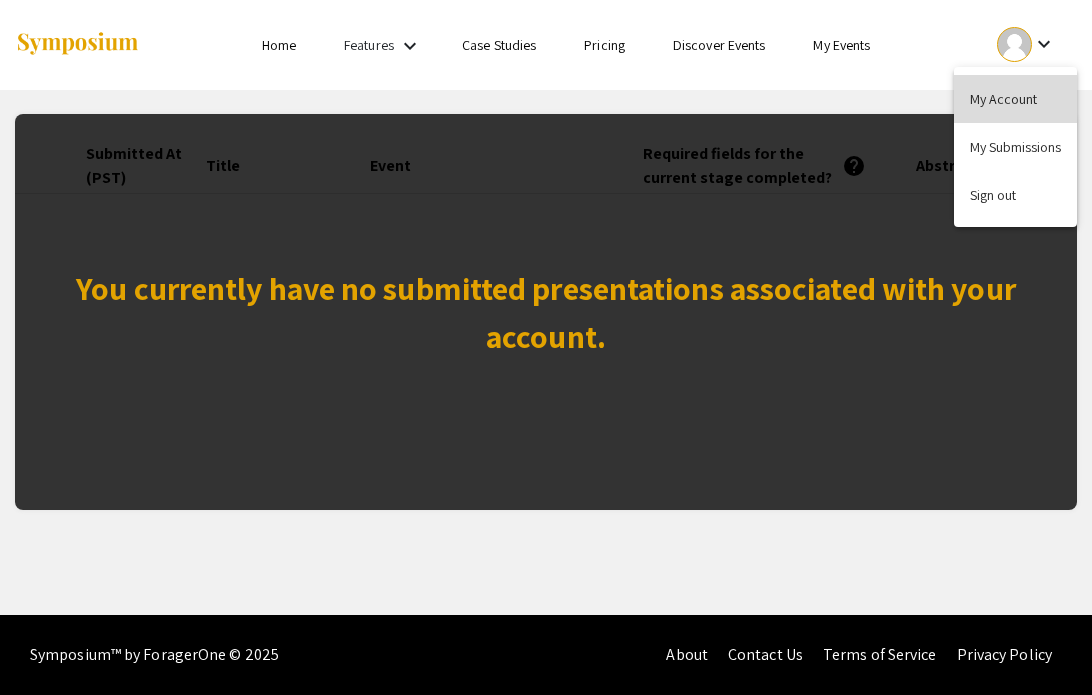 click on "My Account" at bounding box center (1015, 99) 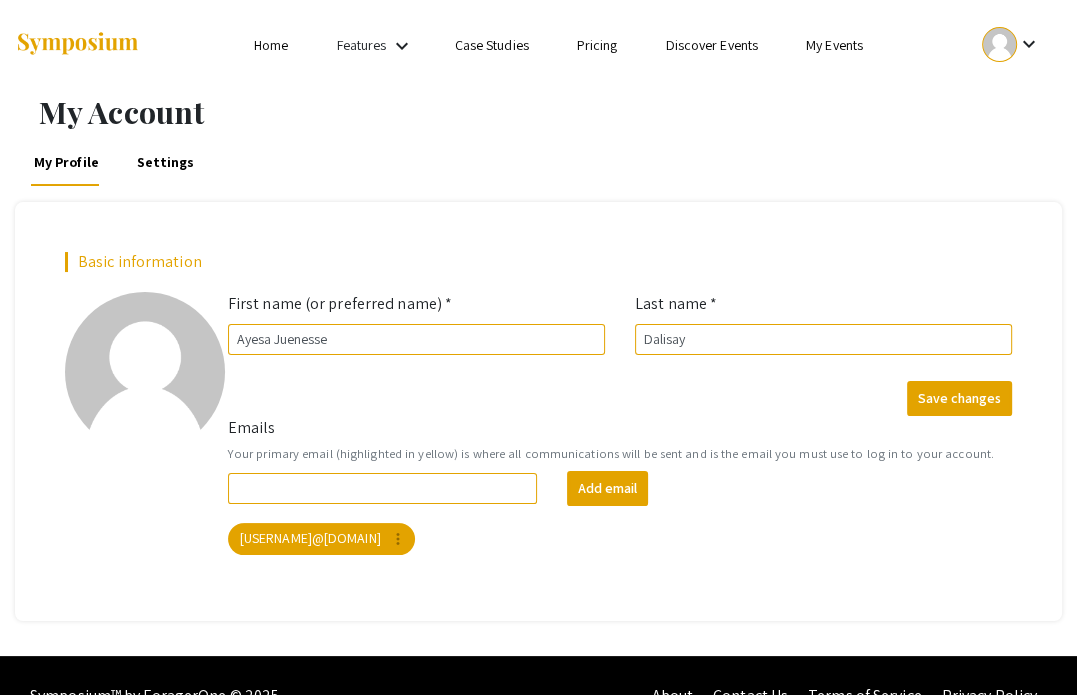 scroll, scrollTop: 38, scrollLeft: 0, axis: vertical 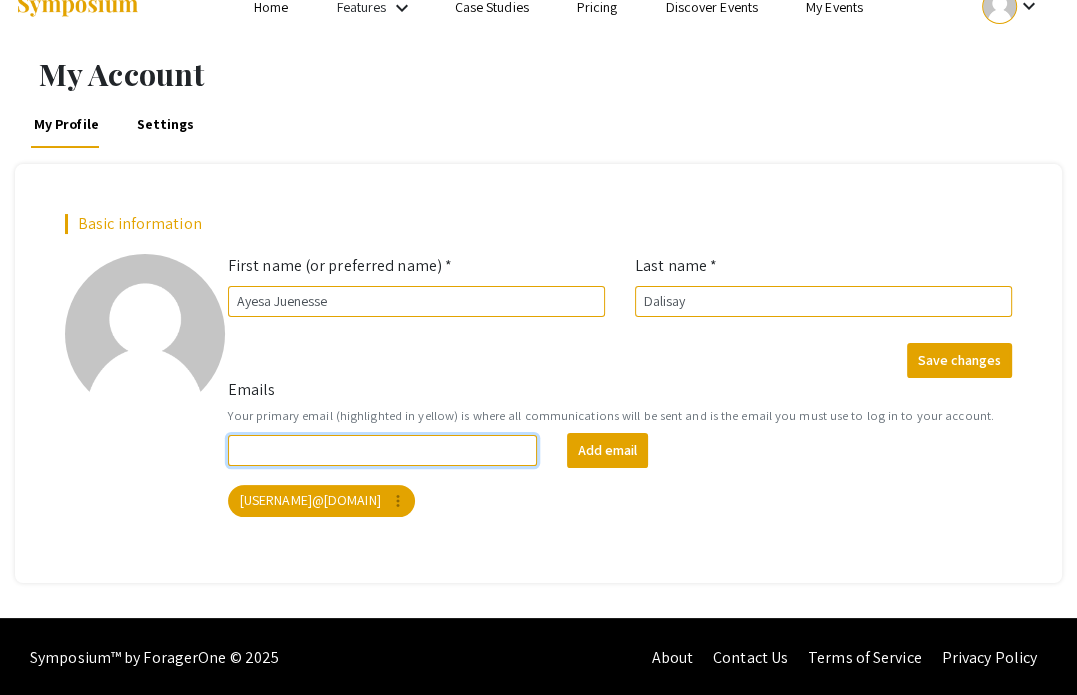 click on "Emails" at bounding box center [382, 450] 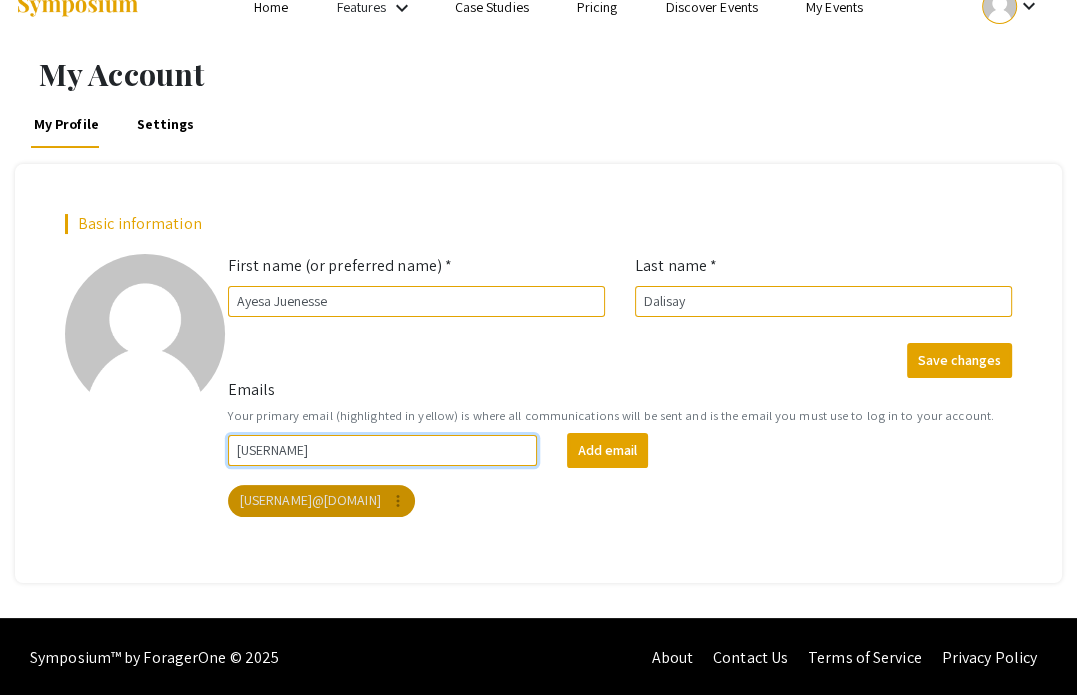 type on "[USERNAME]" 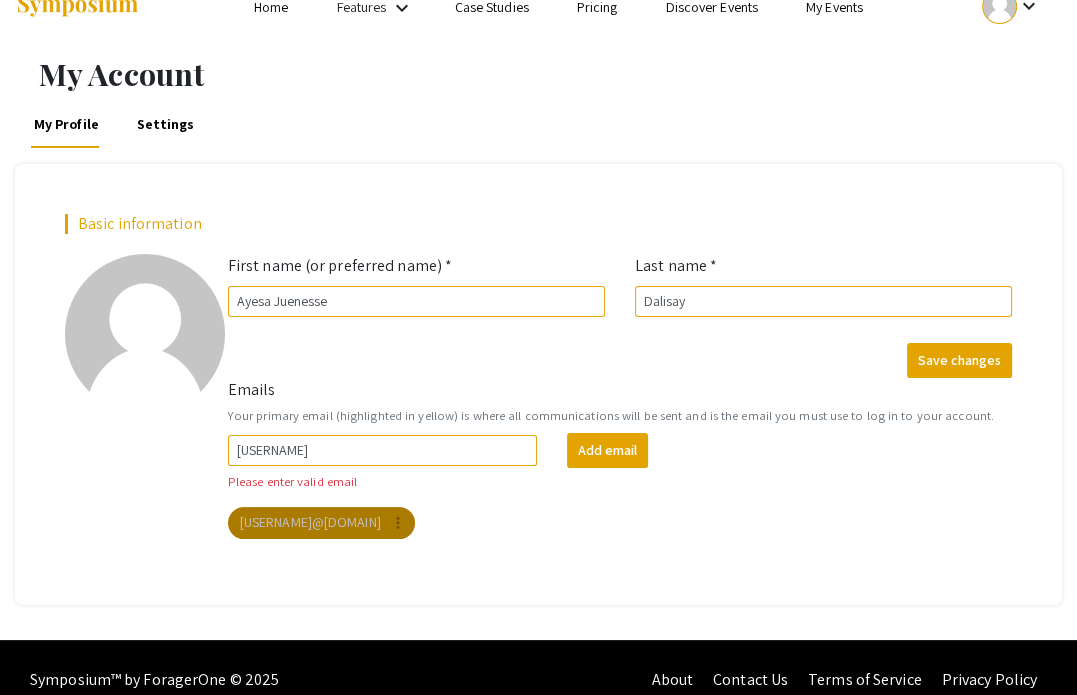 click on "[USERNAME]@[DOMAIN]  more_vert" at bounding box center [321, 523] 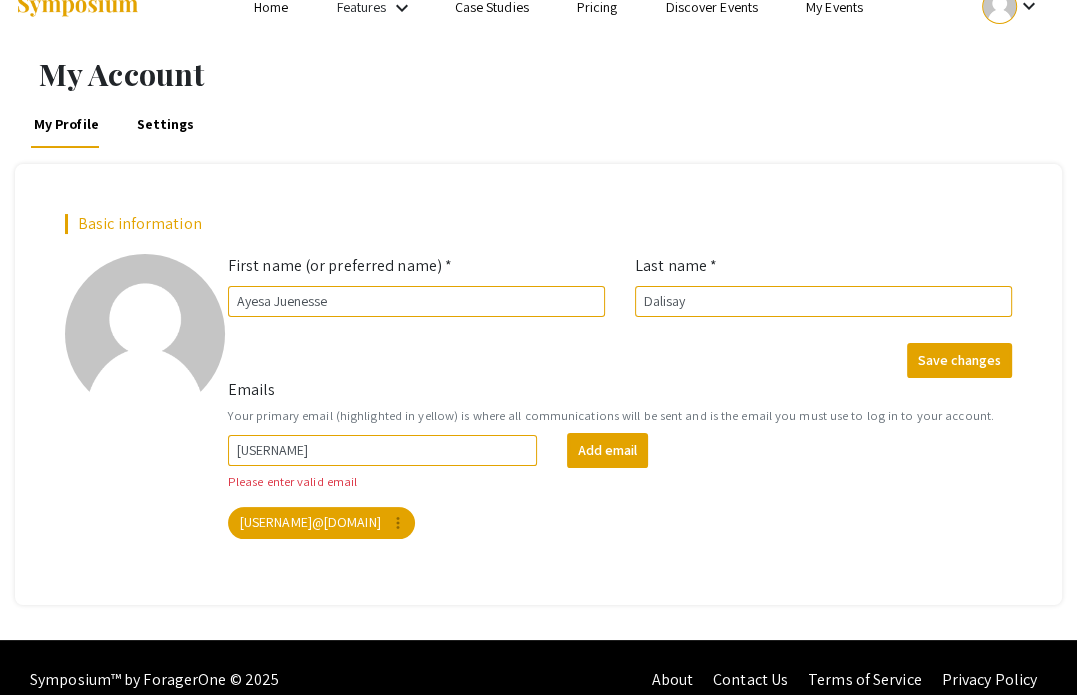 click on "[USERNAME]@[DOMAIN]  more_vert" at bounding box center [620, 523] 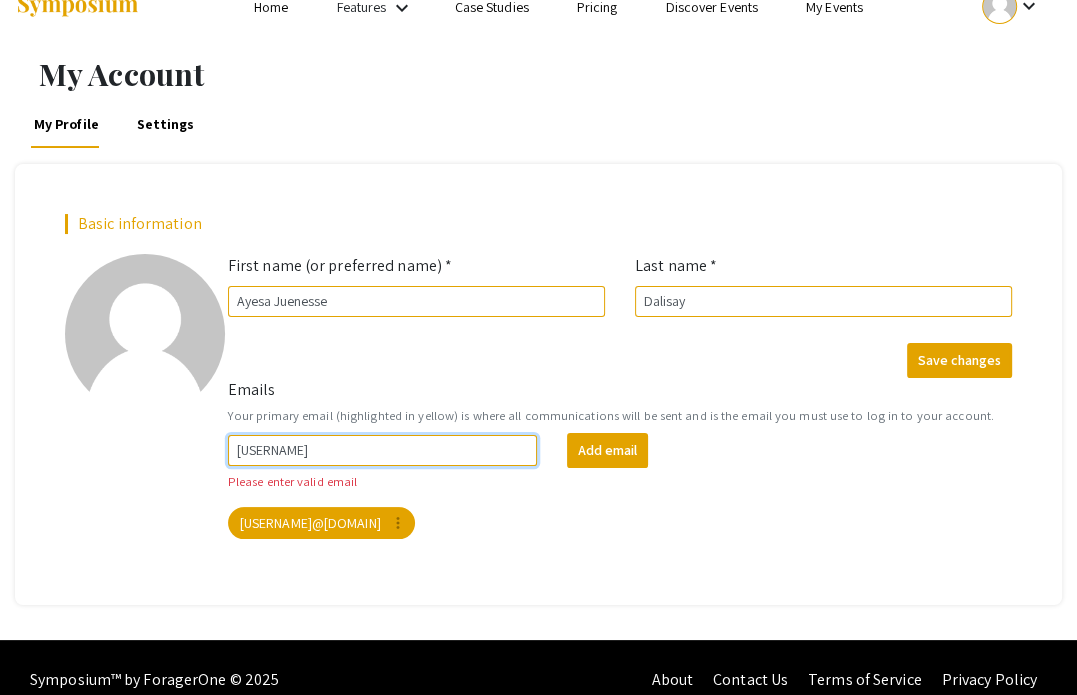 drag, startPoint x: 428, startPoint y: 460, endPoint x: 179, endPoint y: 482, distance: 249.97 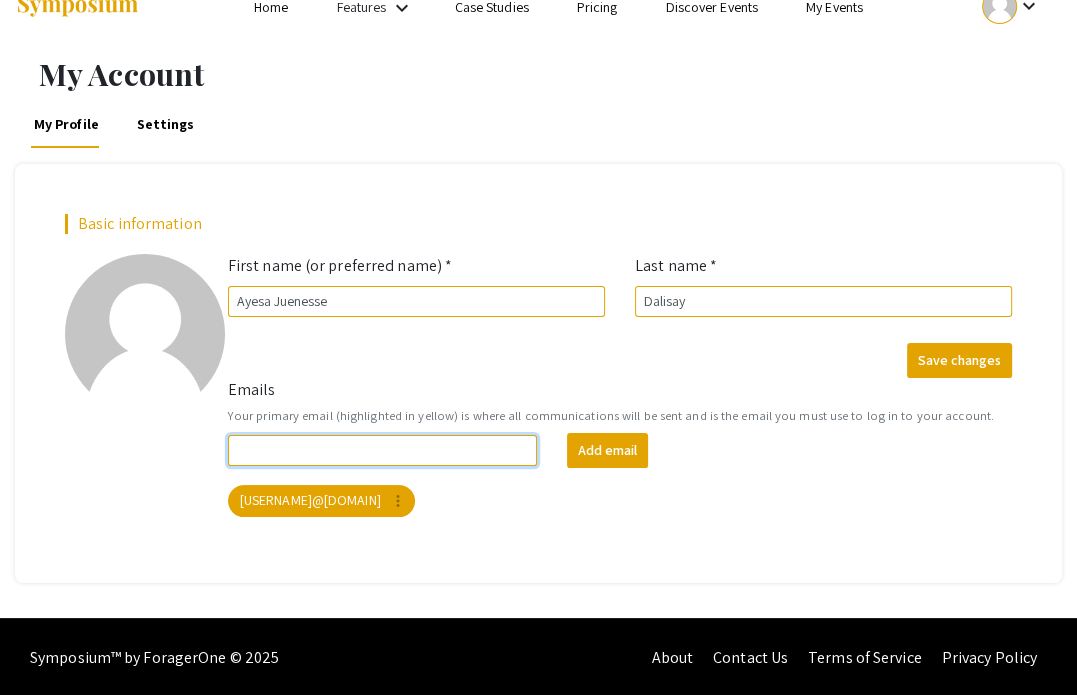 scroll, scrollTop: 0, scrollLeft: 0, axis: both 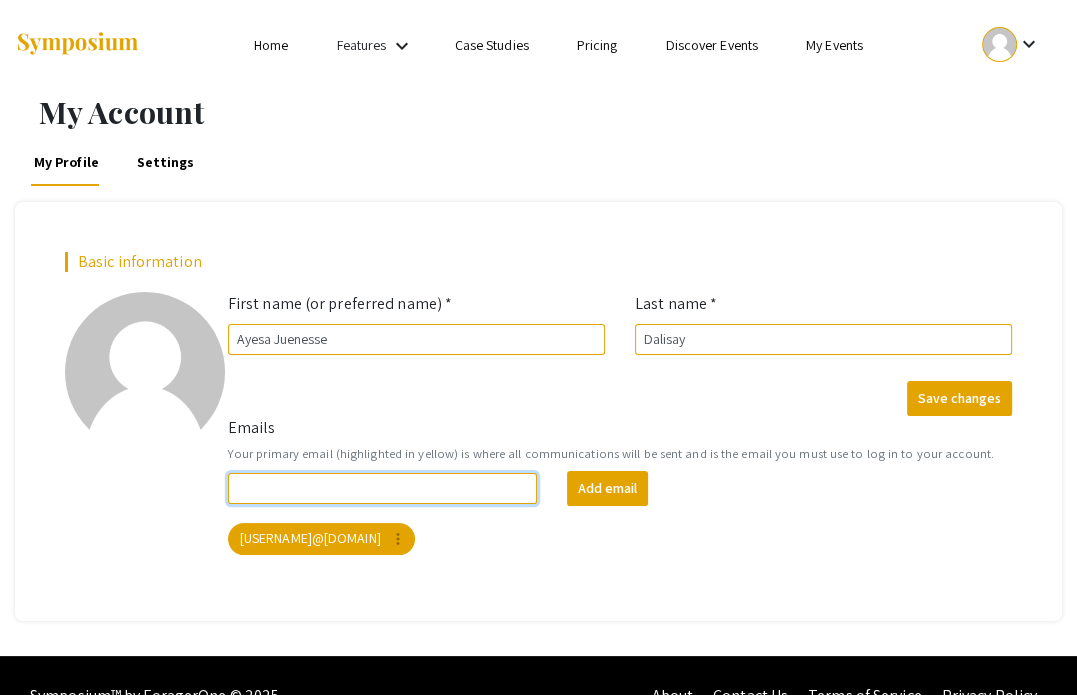 type 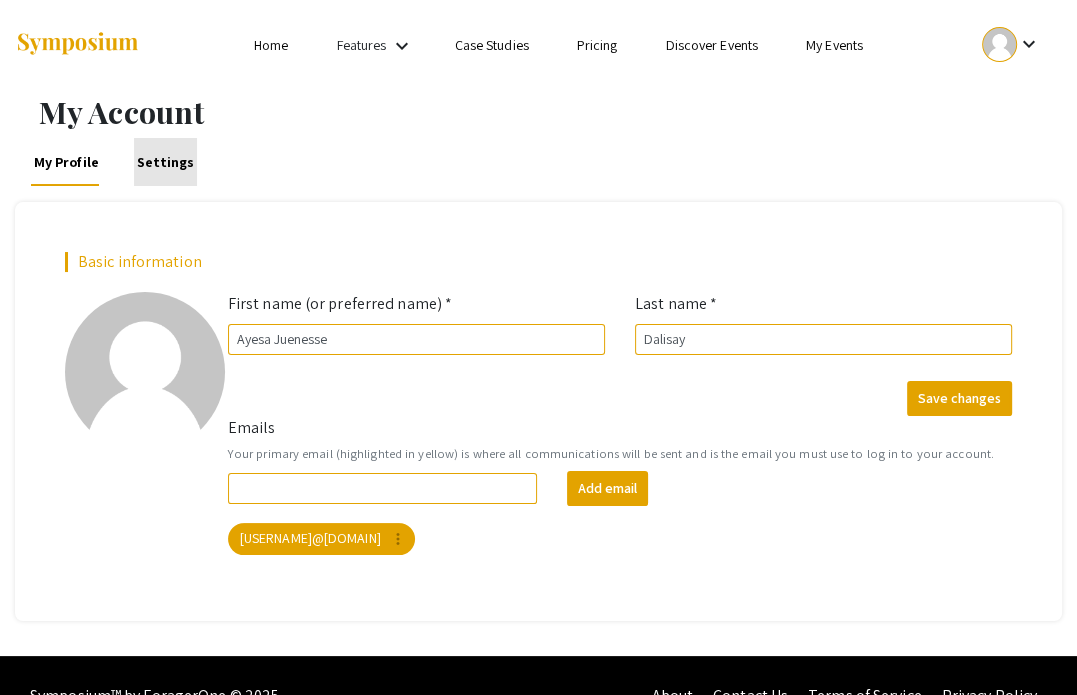 click on "Settings" at bounding box center (165, 162) 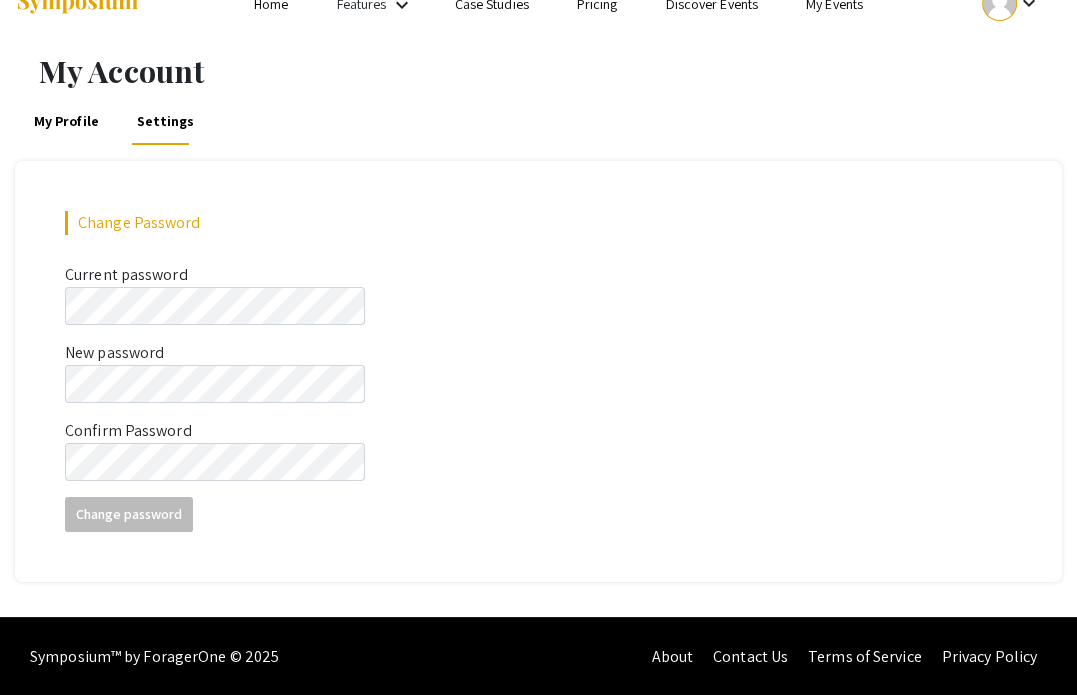 scroll, scrollTop: 0, scrollLeft: 0, axis: both 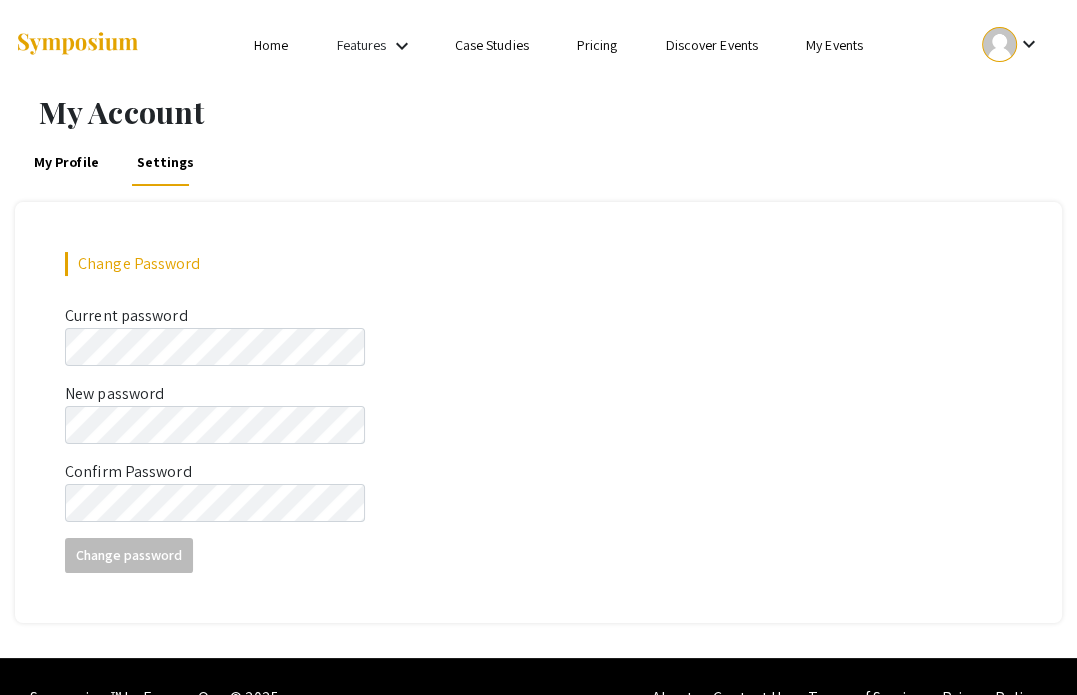 click on "Features keyboard_arrow_down" at bounding box center [377, 46] 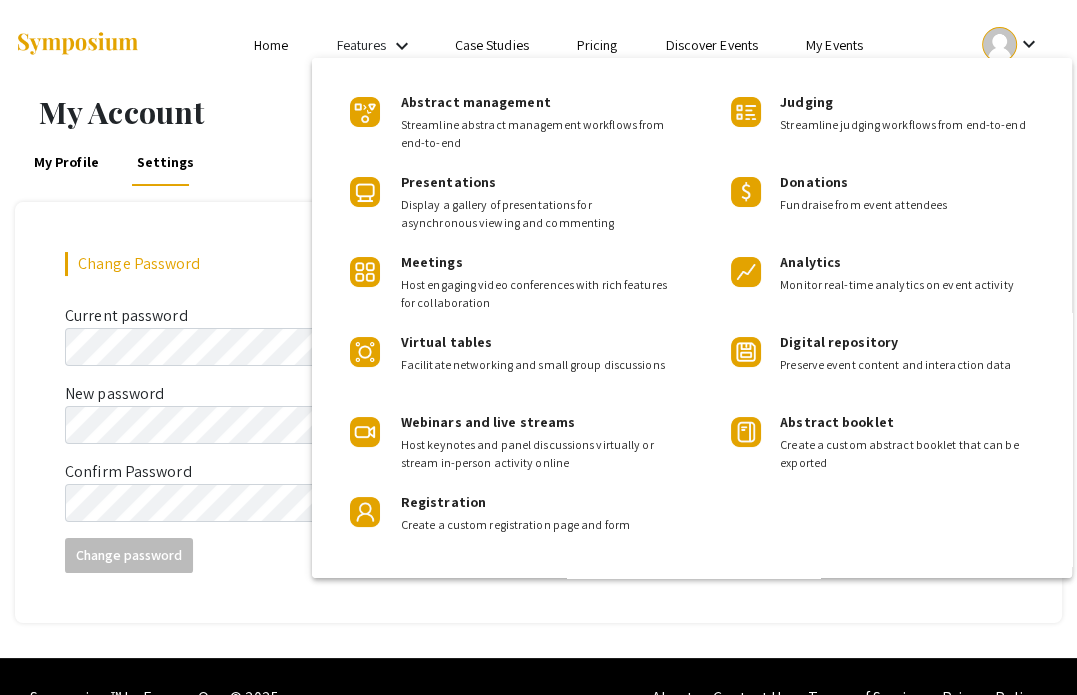 click at bounding box center [538, 347] 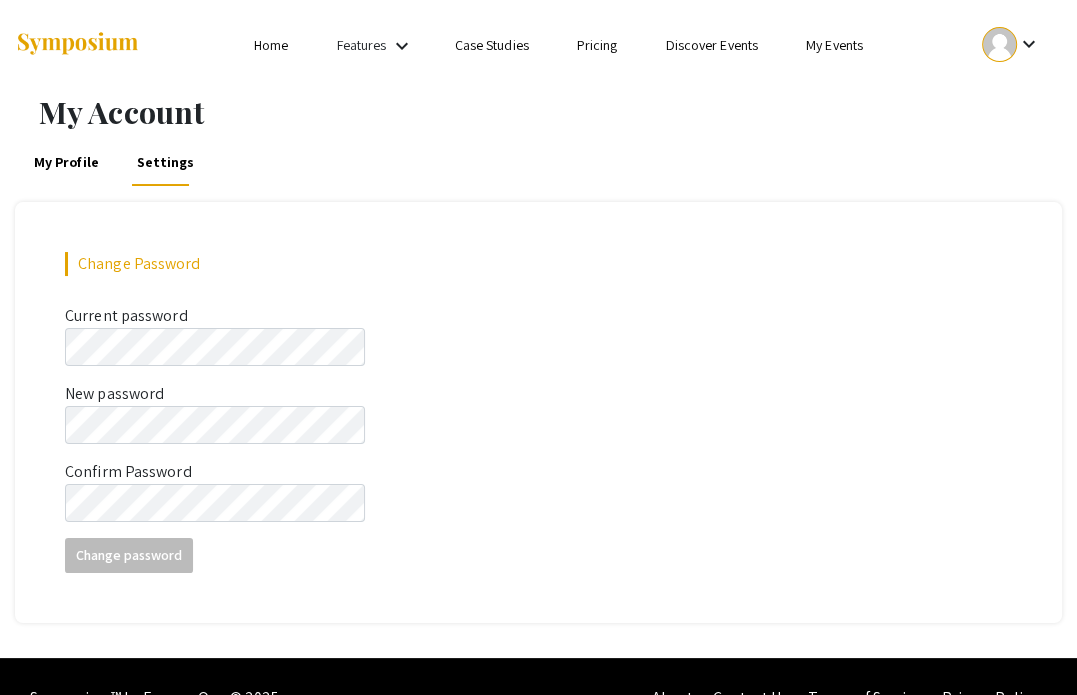 click on "Home" at bounding box center (271, 45) 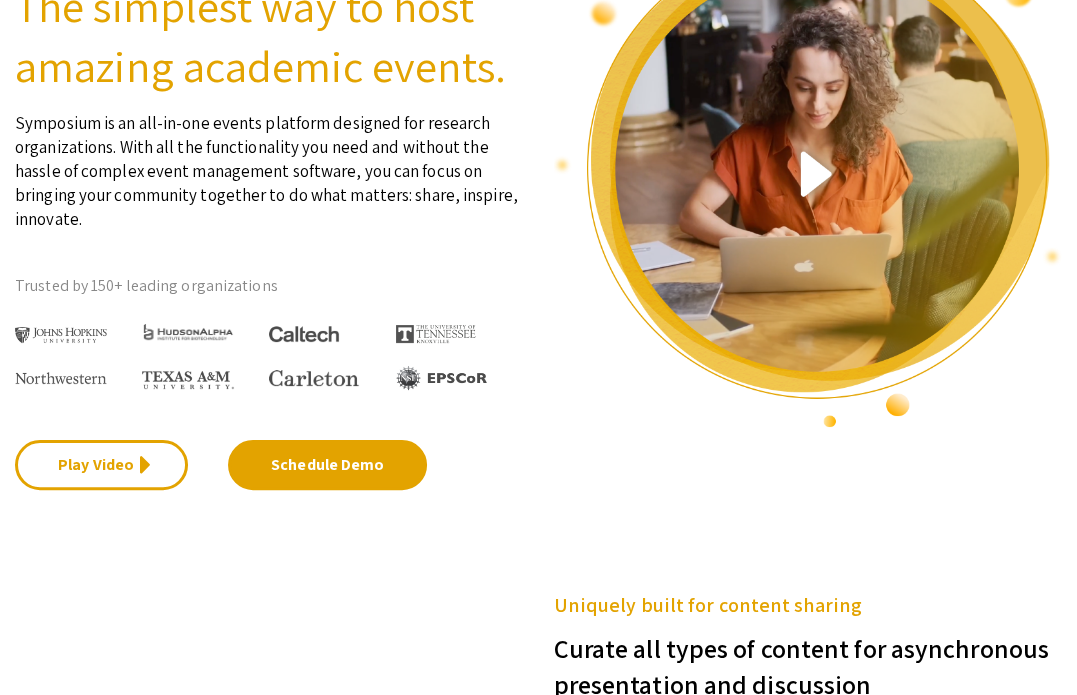 scroll, scrollTop: 0, scrollLeft: 0, axis: both 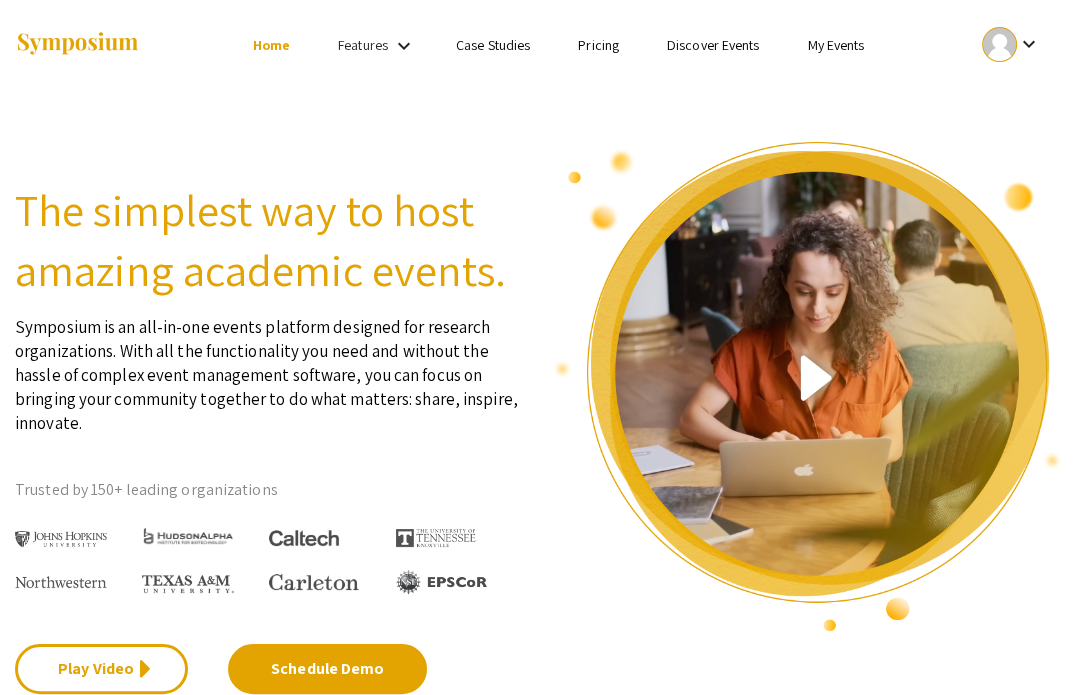 click on "My Events" at bounding box center (835, 45) 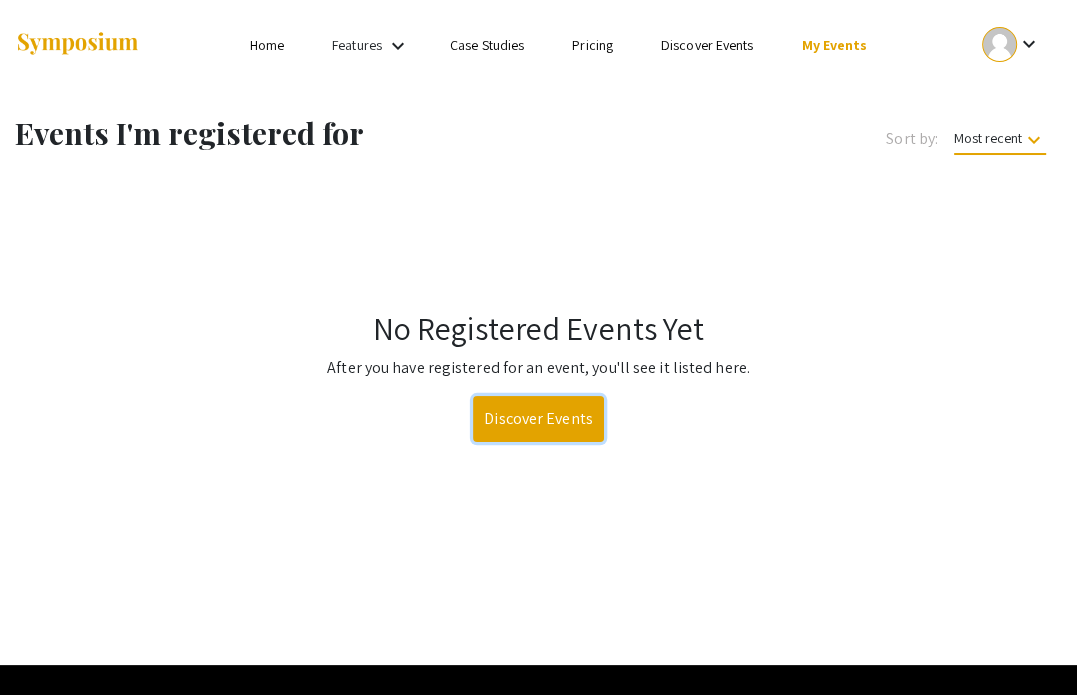 click on "Discover Events" 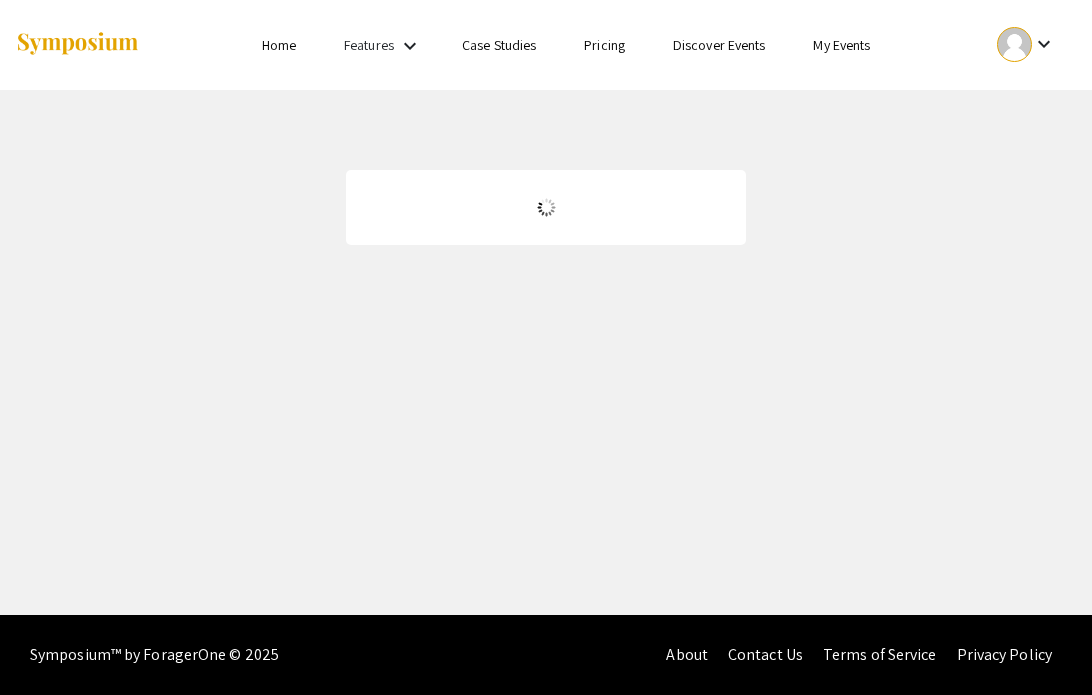 scroll, scrollTop: 0, scrollLeft: 0, axis: both 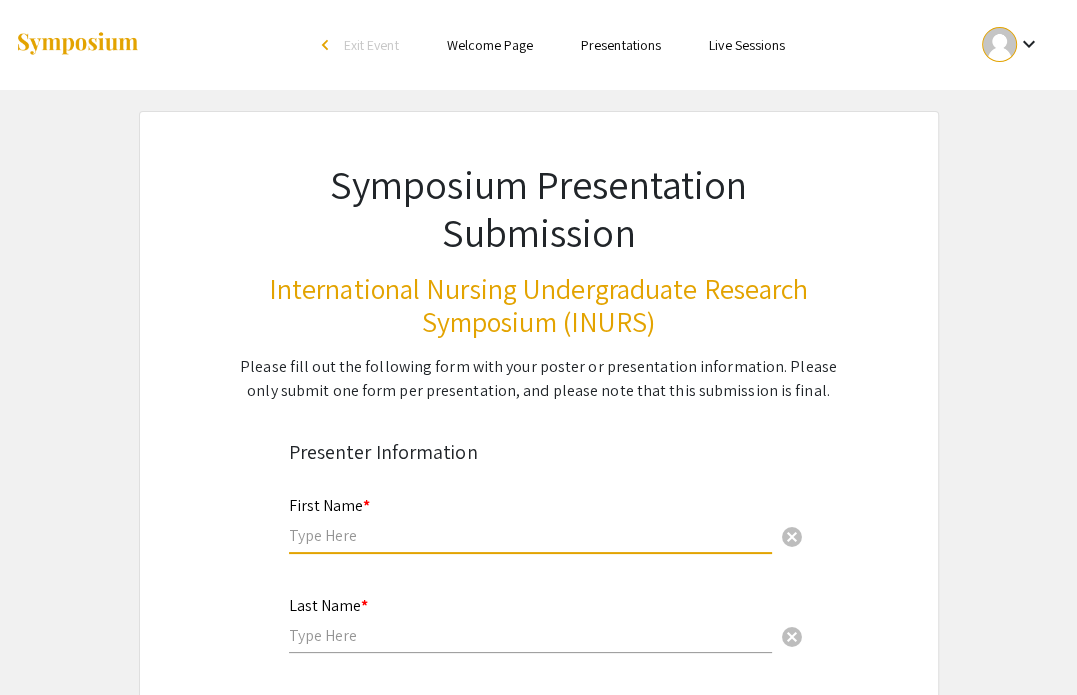 click at bounding box center (530, 535) 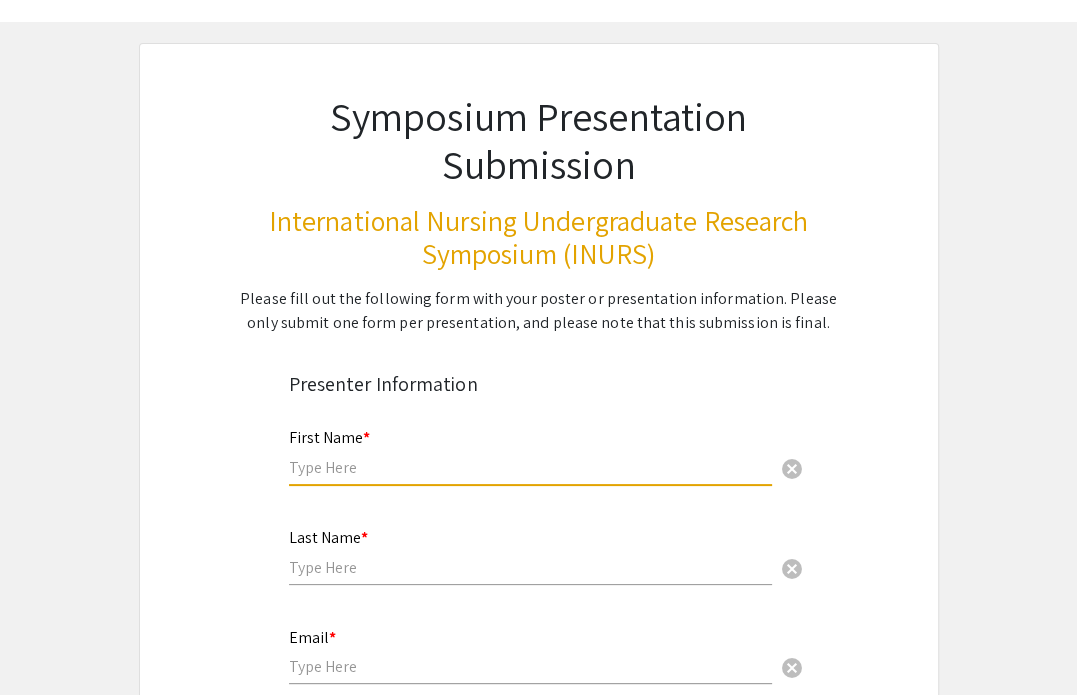 scroll, scrollTop: 92, scrollLeft: 0, axis: vertical 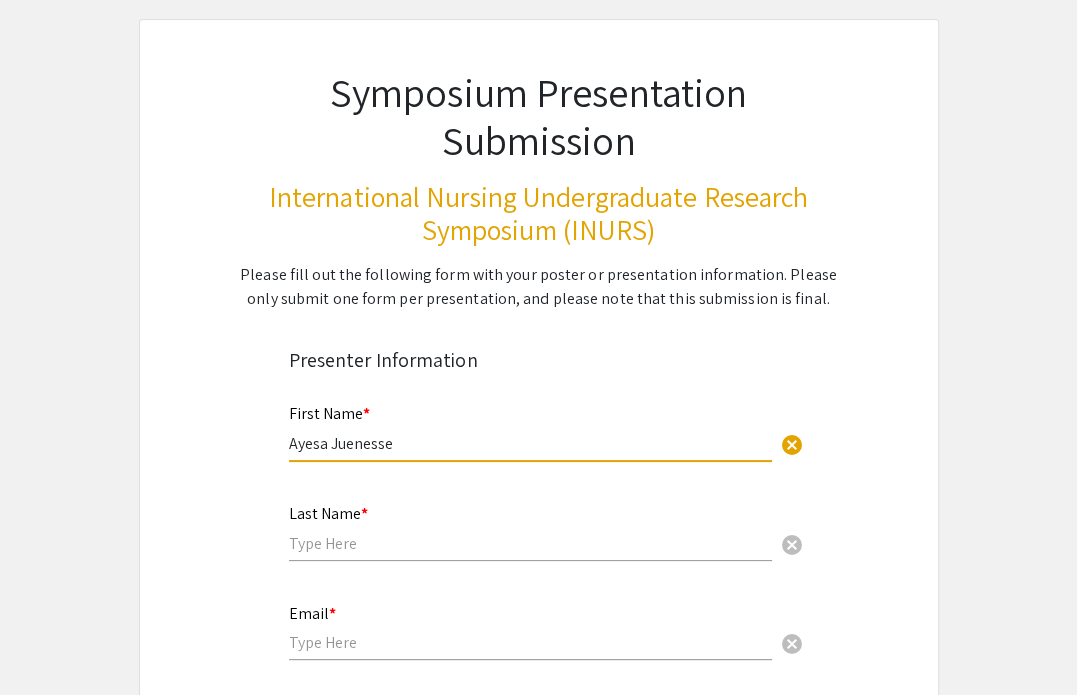 type on "Ayesa Juenesse" 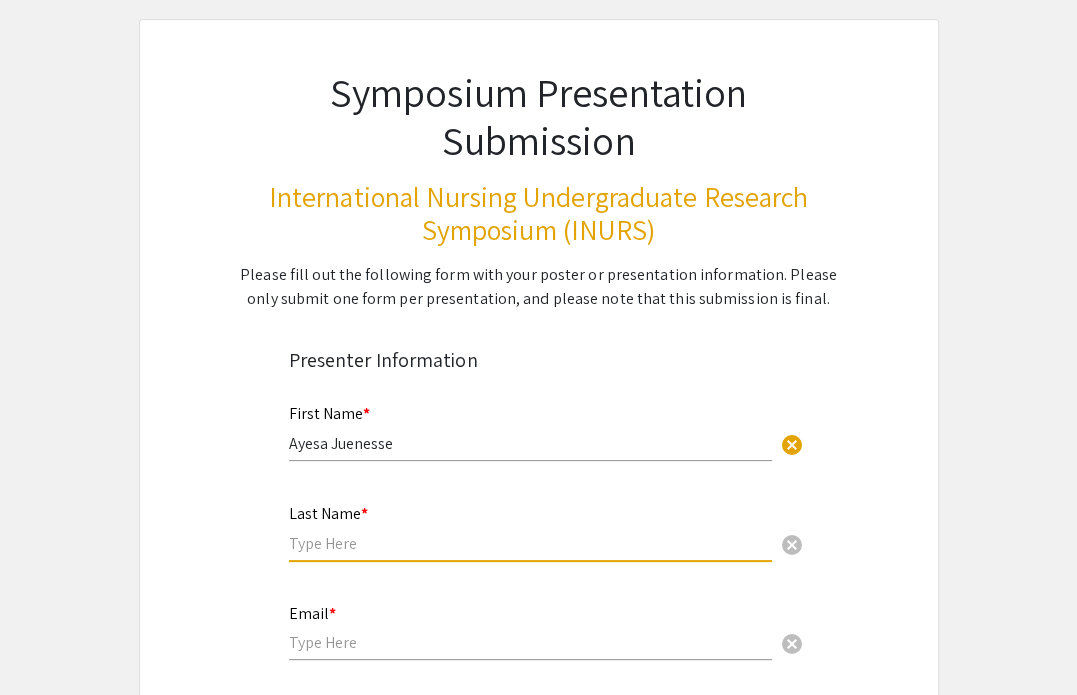 click at bounding box center [530, 543] 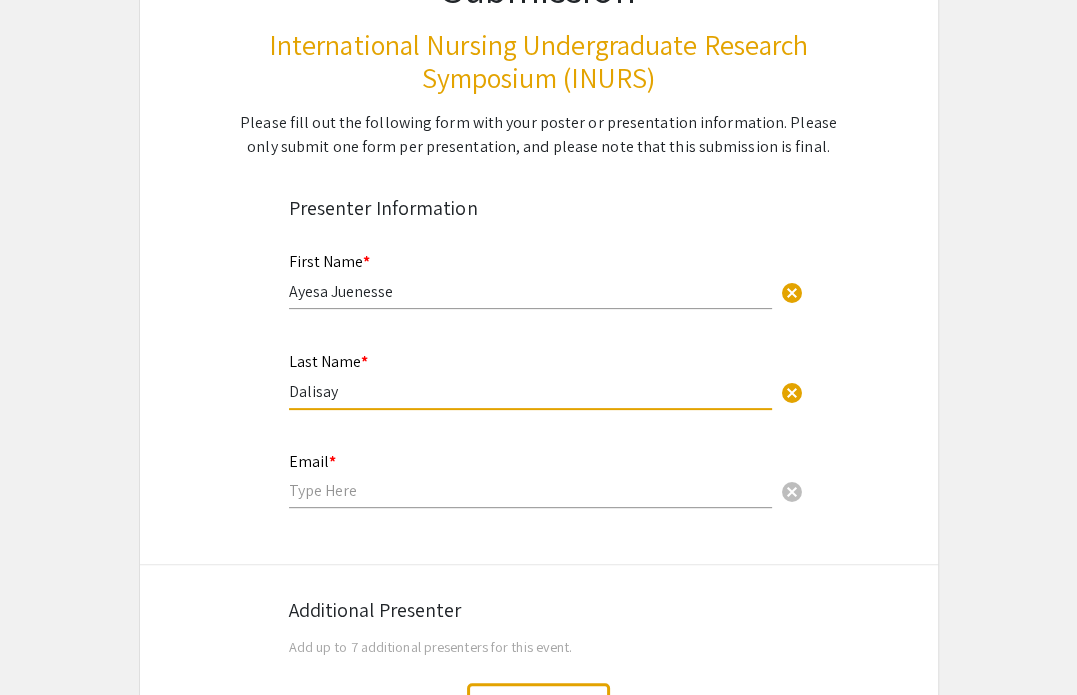 scroll, scrollTop: 244, scrollLeft: 0, axis: vertical 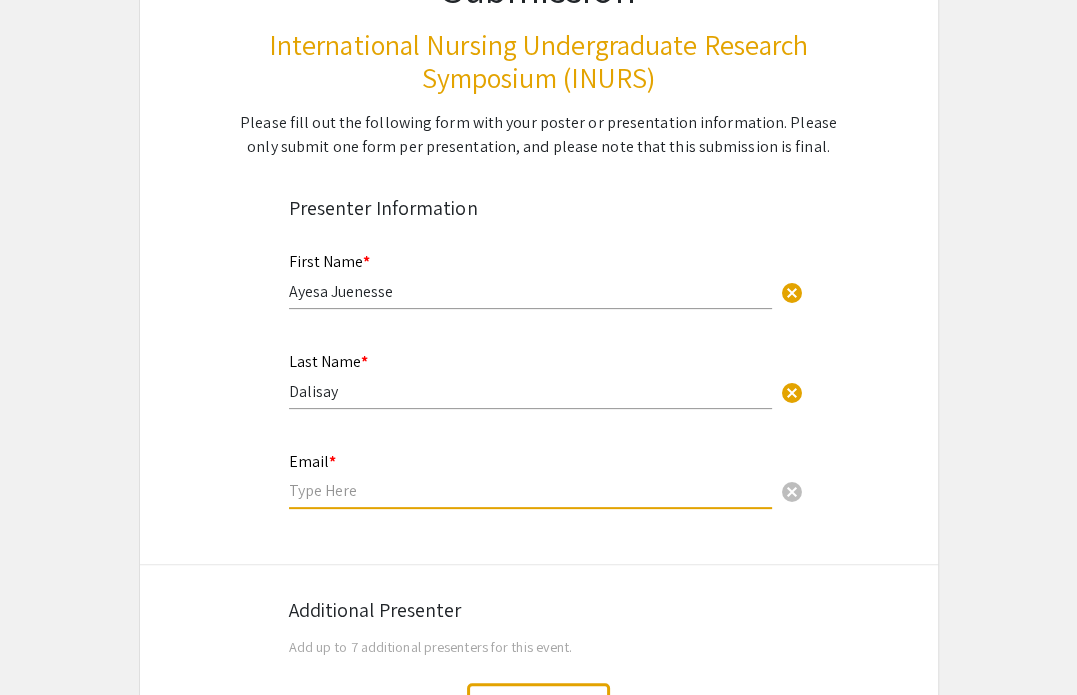 click at bounding box center (530, 490) 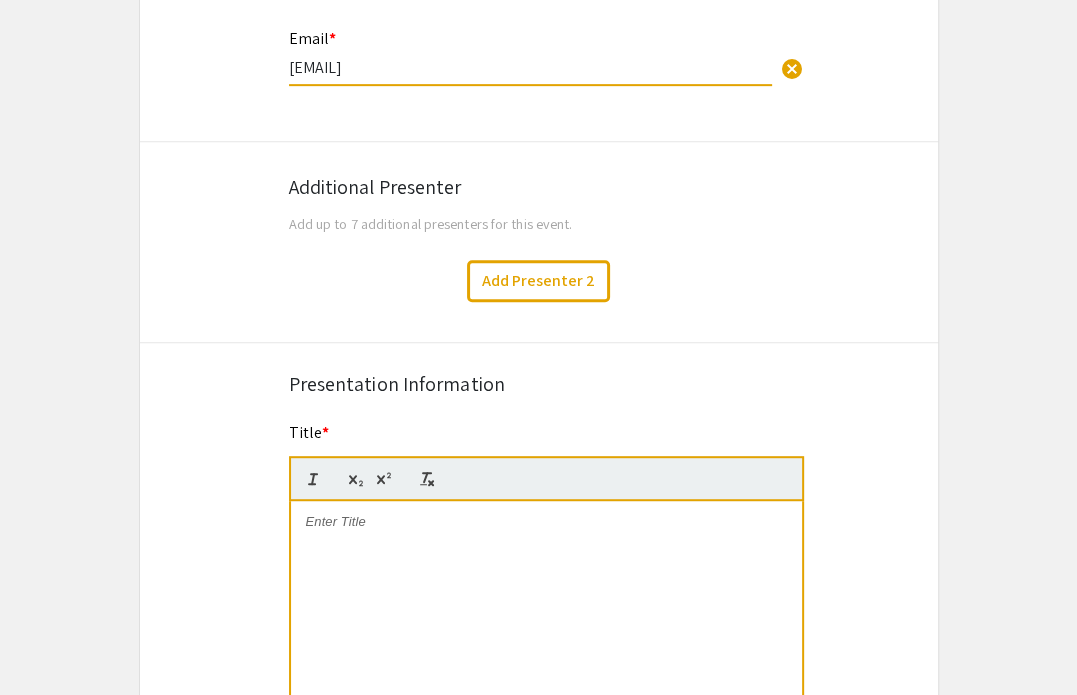 scroll, scrollTop: 694, scrollLeft: 0, axis: vertical 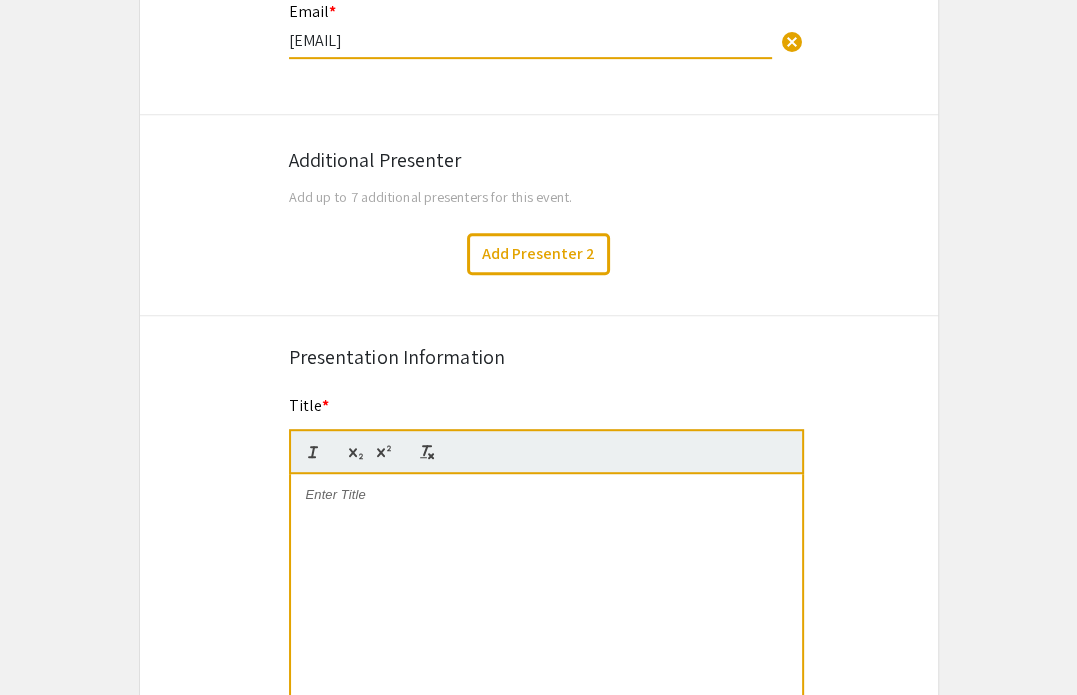 type on "[USERNAME]@[DOMAIN]" 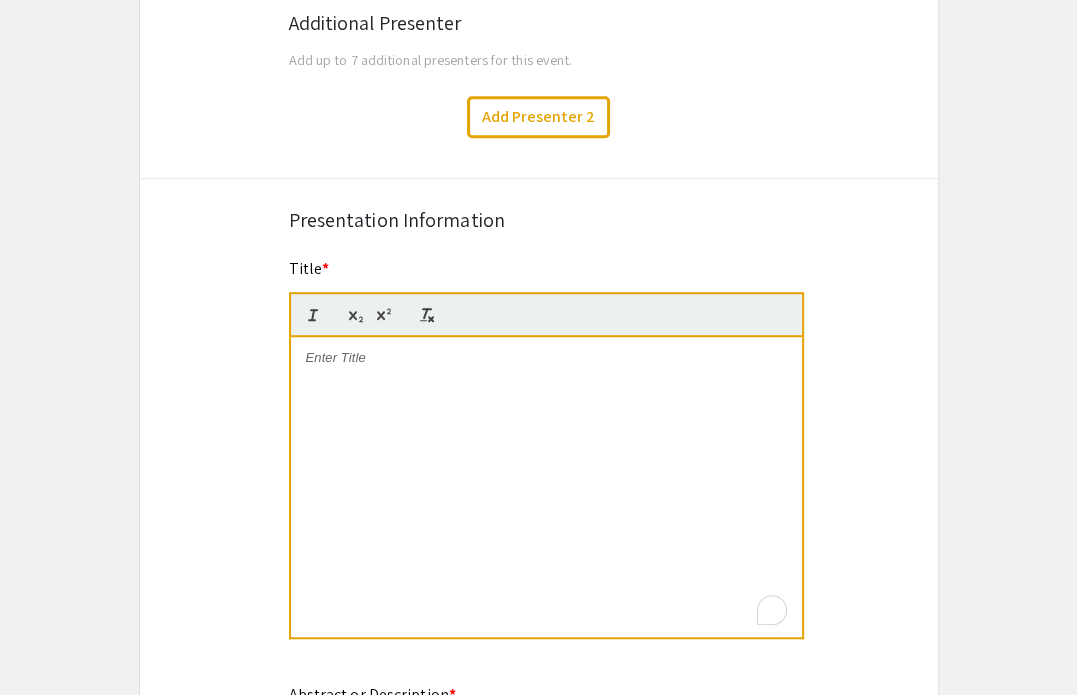 scroll, scrollTop: 867, scrollLeft: 0, axis: vertical 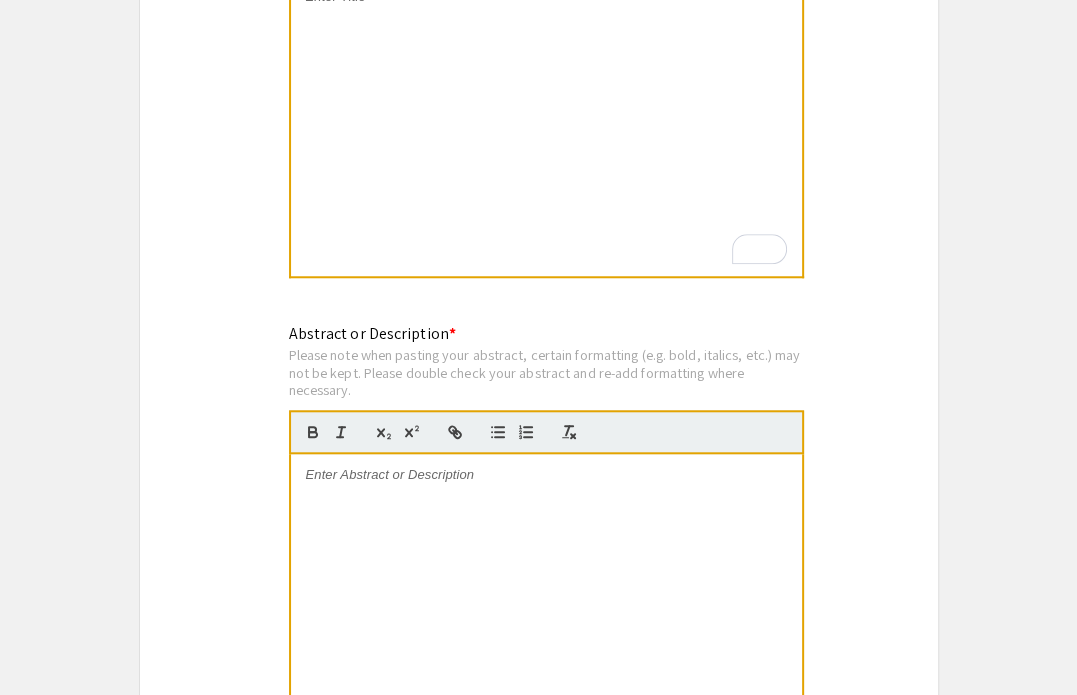 click at bounding box center [546, 604] 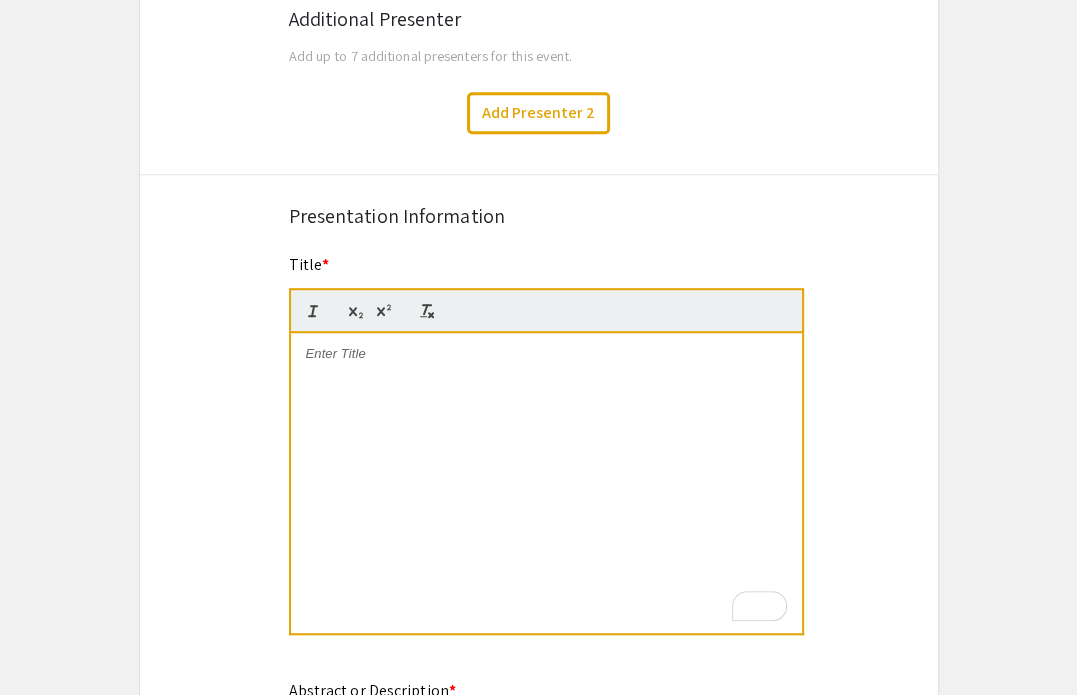 scroll, scrollTop: 832, scrollLeft: 0, axis: vertical 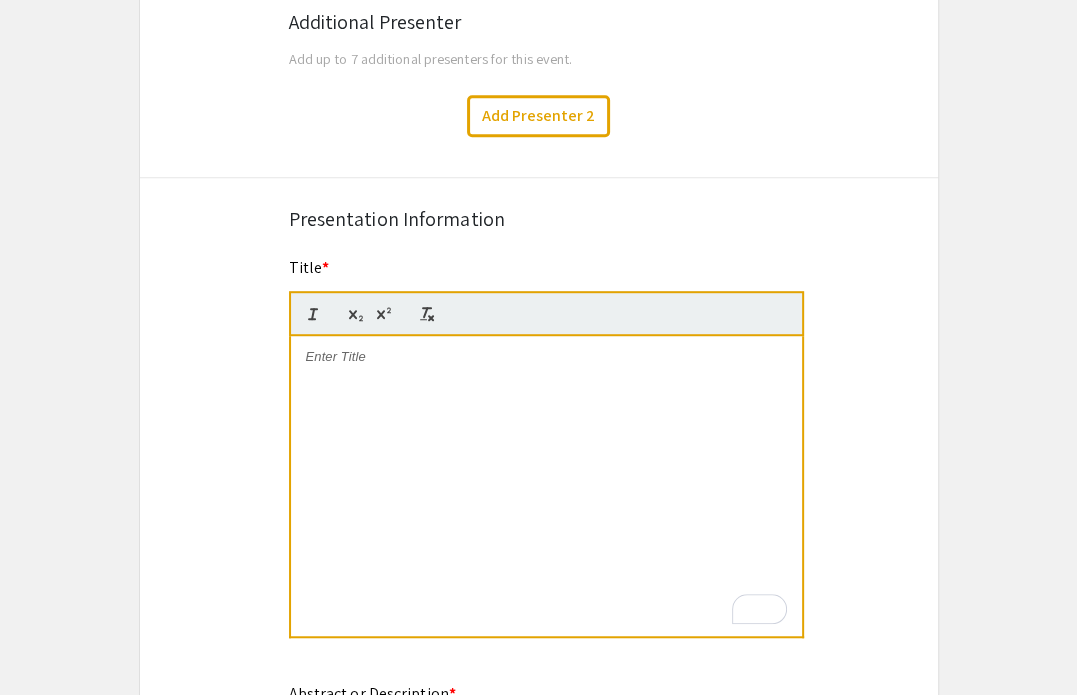 click at bounding box center (546, 357) 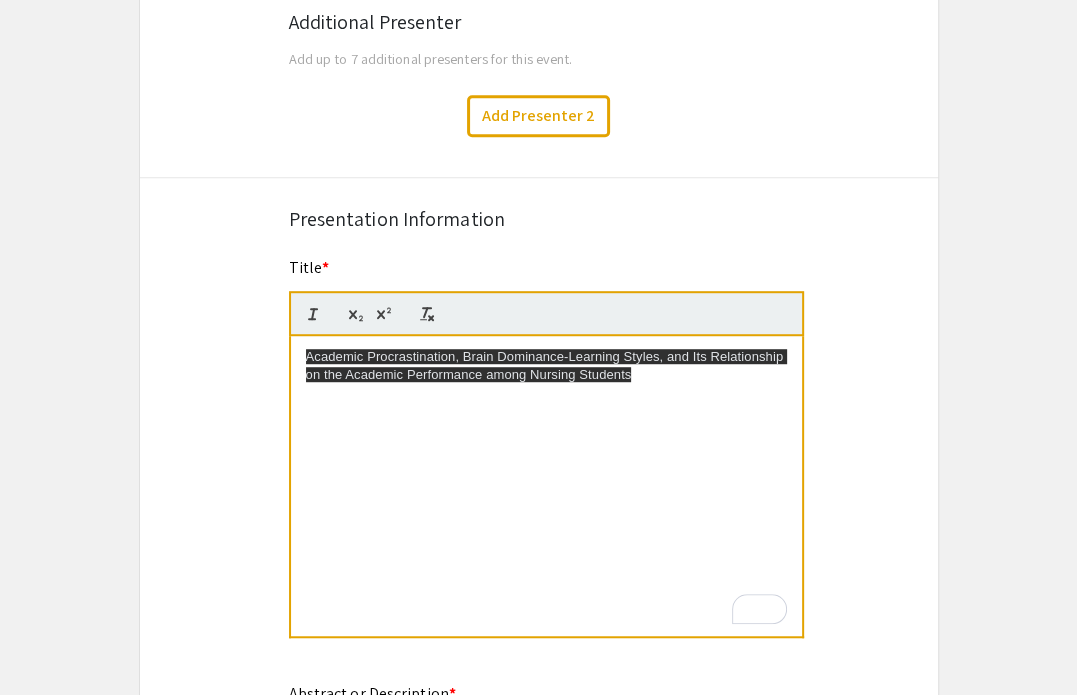 scroll, scrollTop: 0, scrollLeft: 0, axis: both 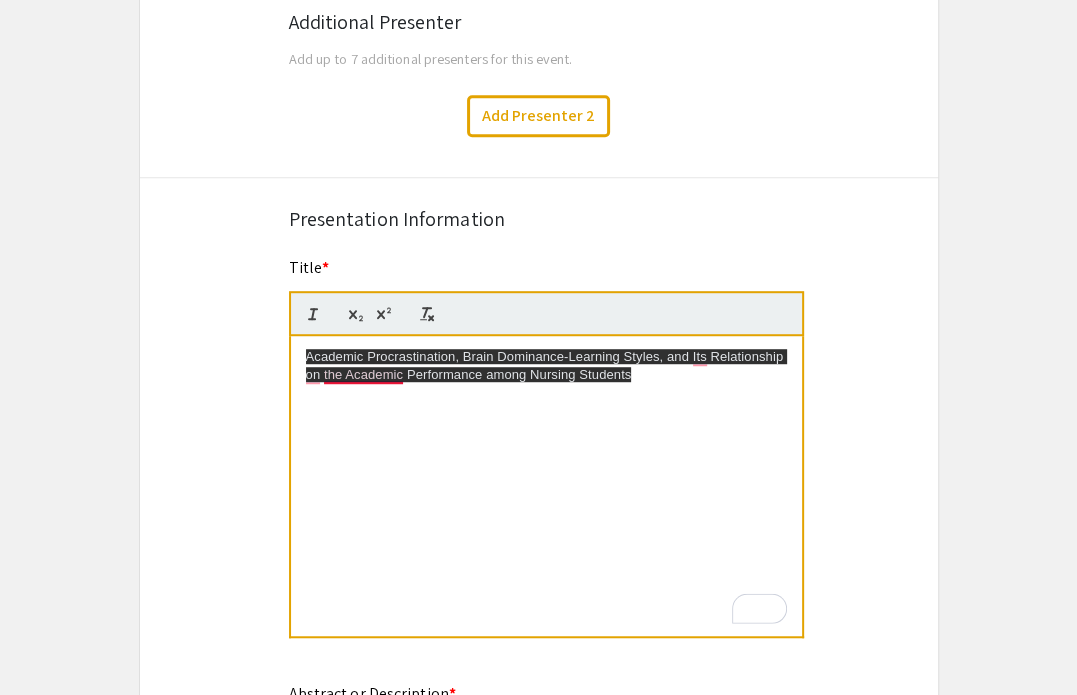 drag, startPoint x: 673, startPoint y: 378, endPoint x: 292, endPoint y: 359, distance: 381.47345 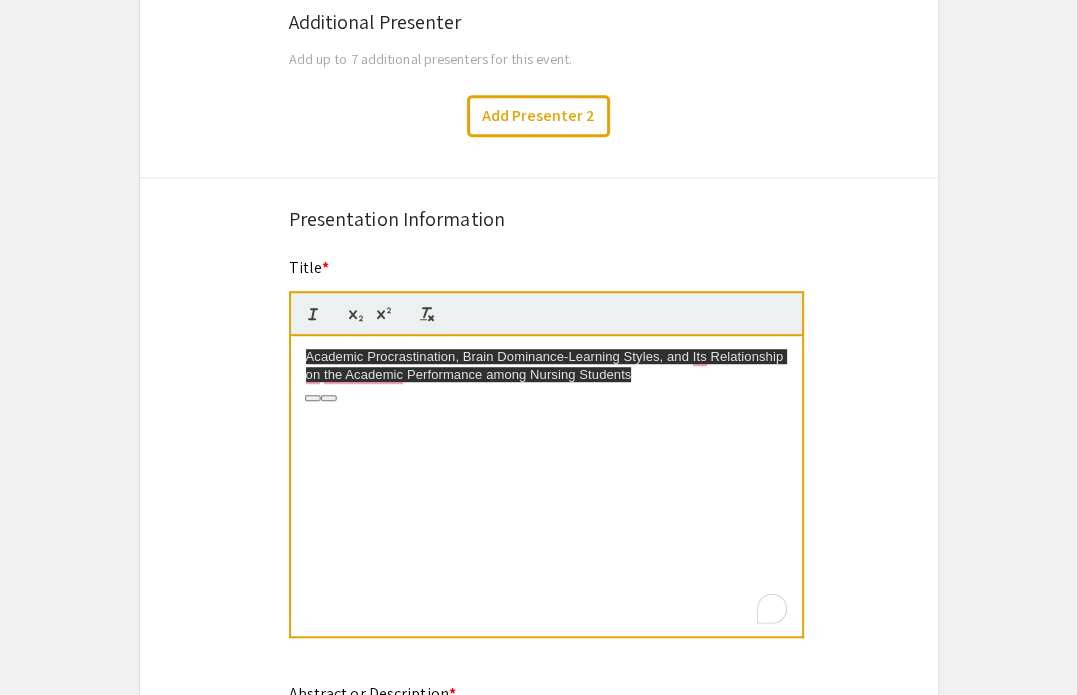 type 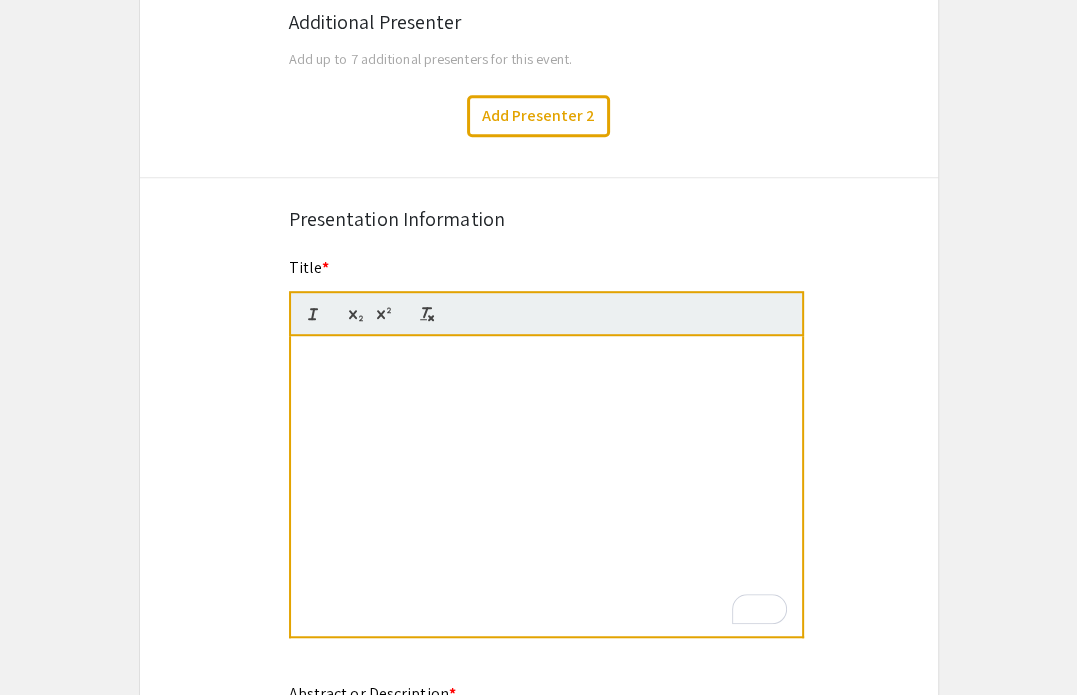 click at bounding box center [546, 357] 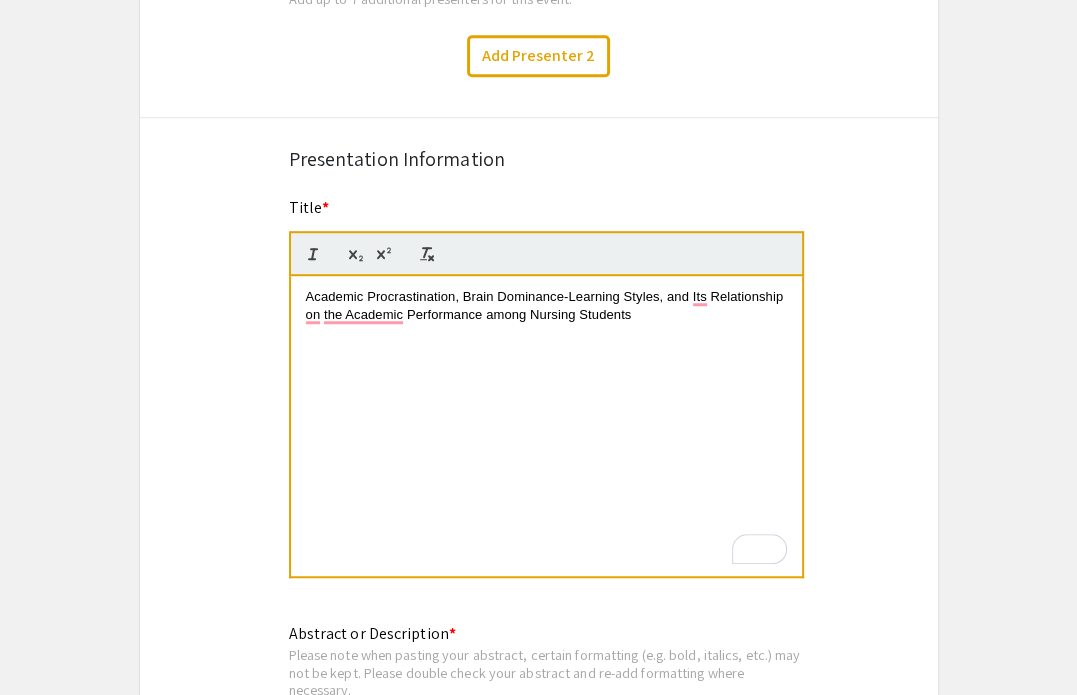 scroll, scrollTop: 892, scrollLeft: 0, axis: vertical 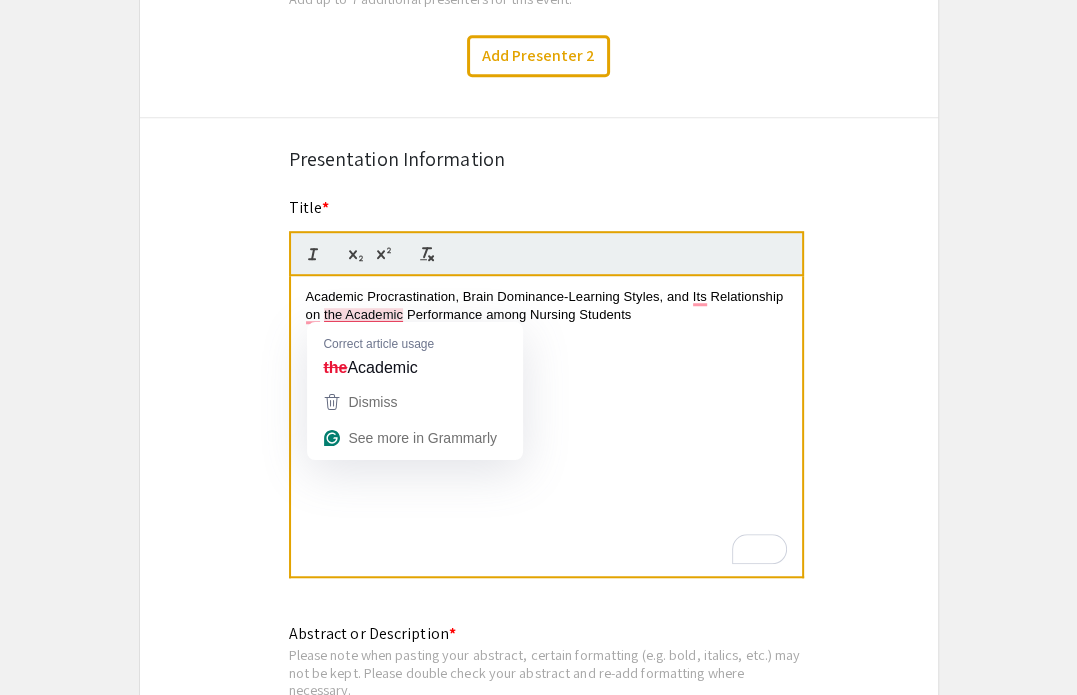 click at bounding box center [546, 352] 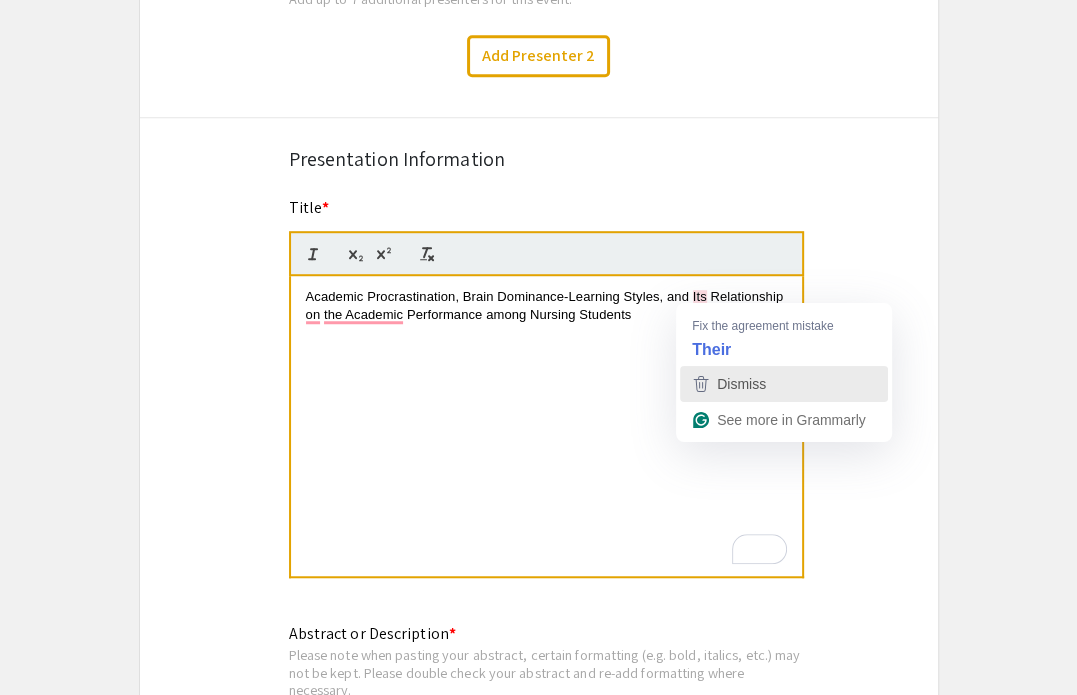 click on "Dismiss" at bounding box center (784, 384) 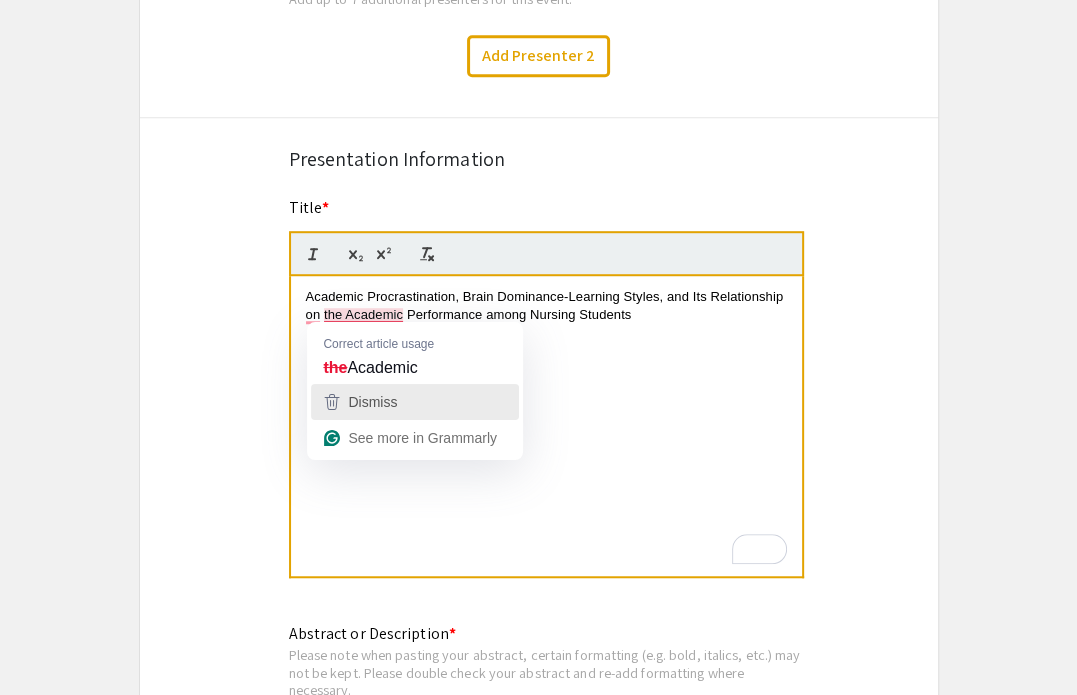 click on "Dismiss" at bounding box center [372, 402] 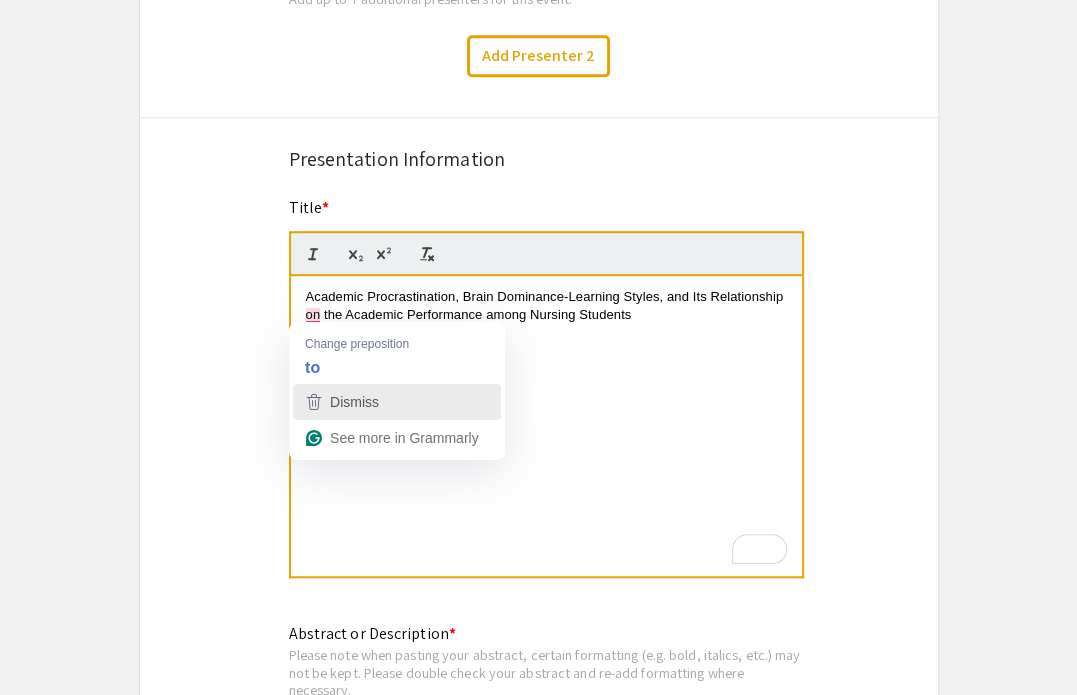 click on "Dismiss" at bounding box center (354, 402) 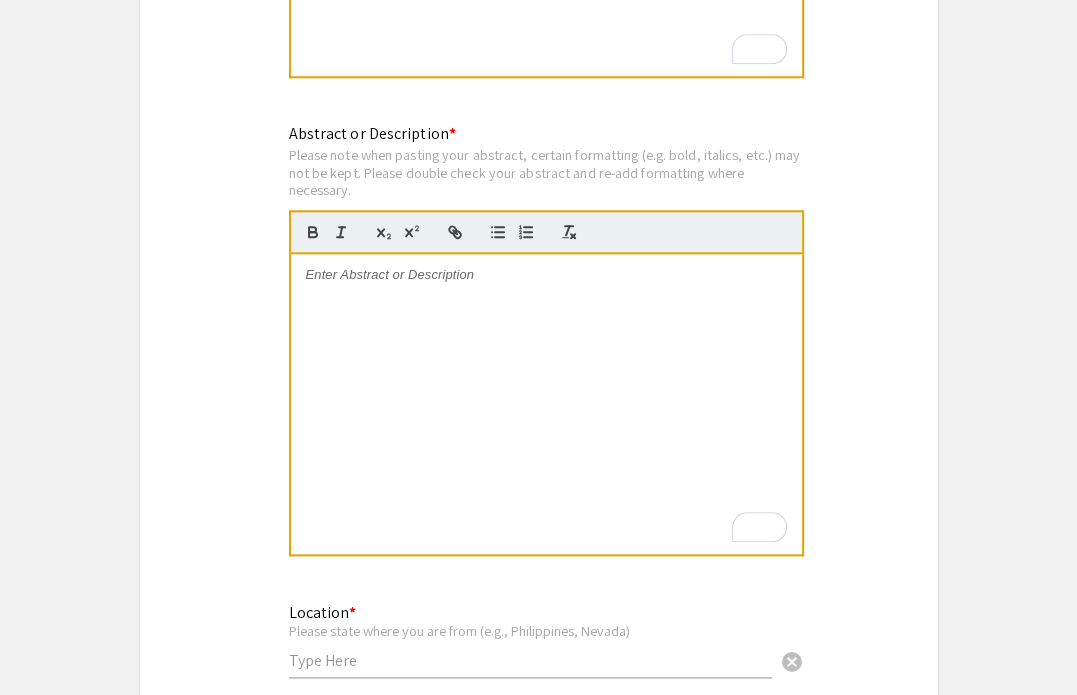 scroll, scrollTop: 1403, scrollLeft: 0, axis: vertical 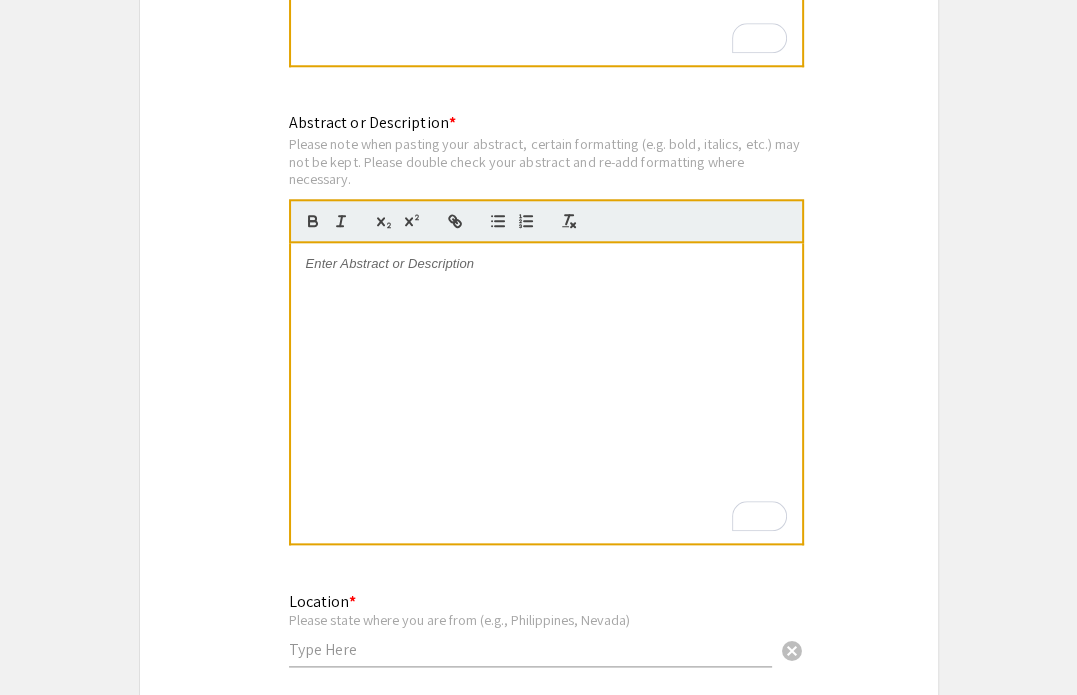 click at bounding box center [546, 393] 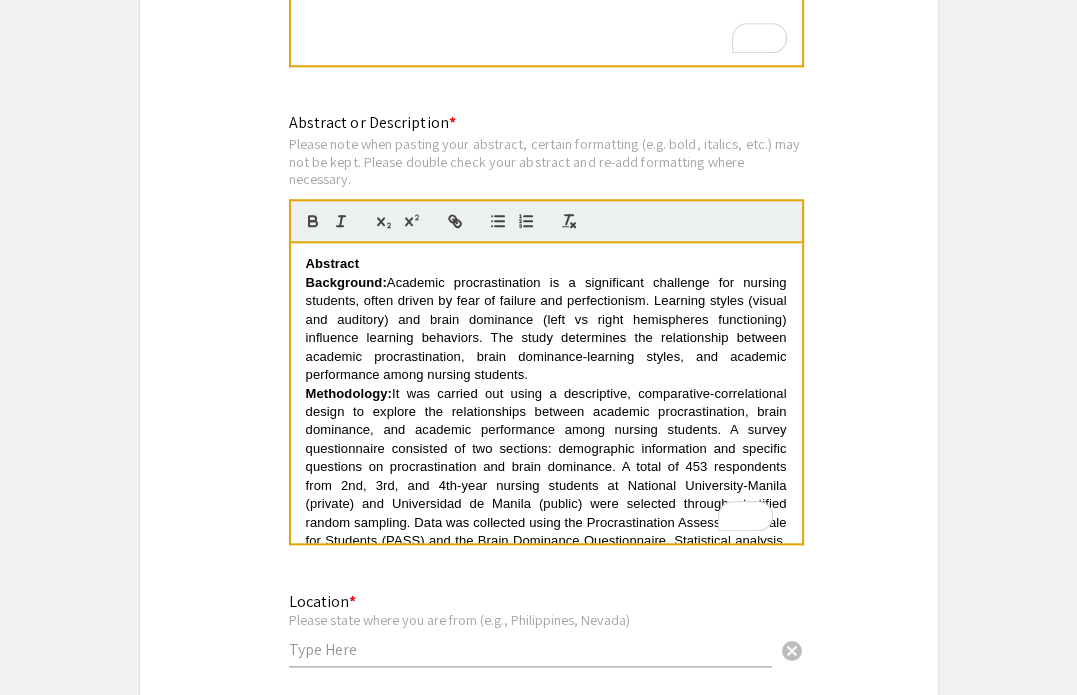 scroll, scrollTop: 0, scrollLeft: 0, axis: both 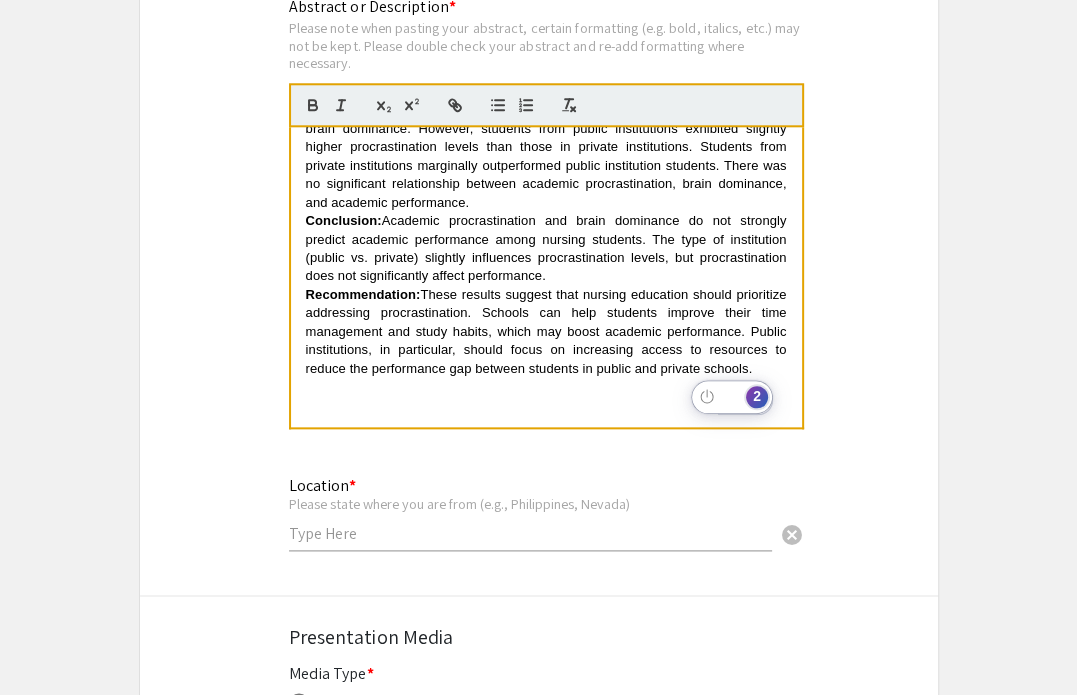 click on "2" 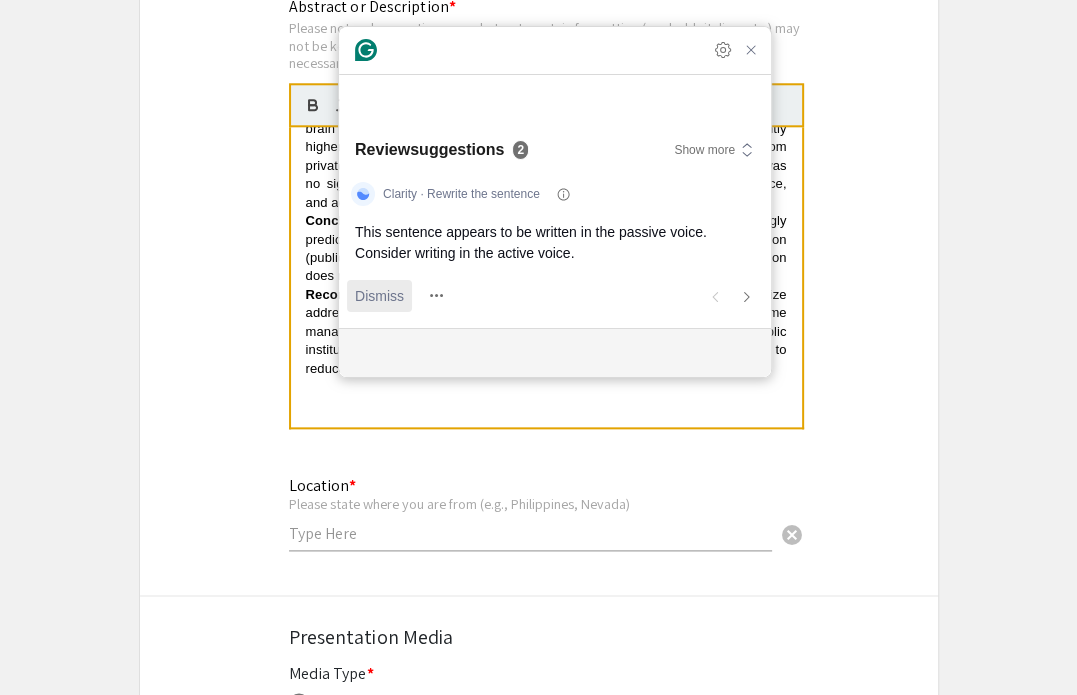 click on "Dismiss" at bounding box center (379, 295) 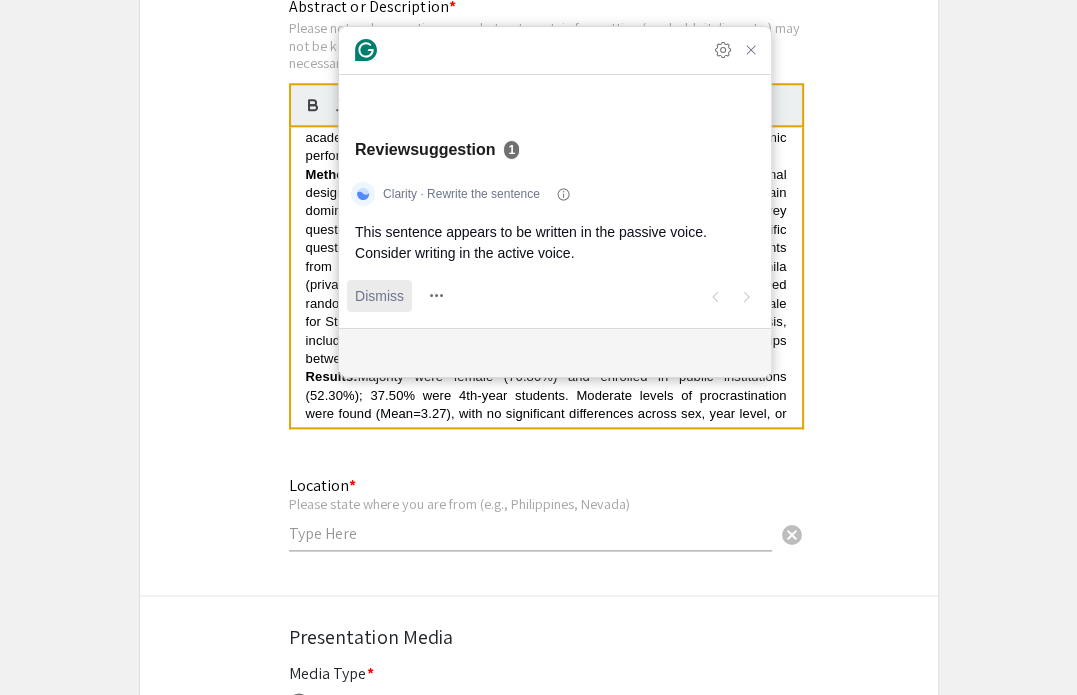 click on "Dismiss" at bounding box center [379, 295] 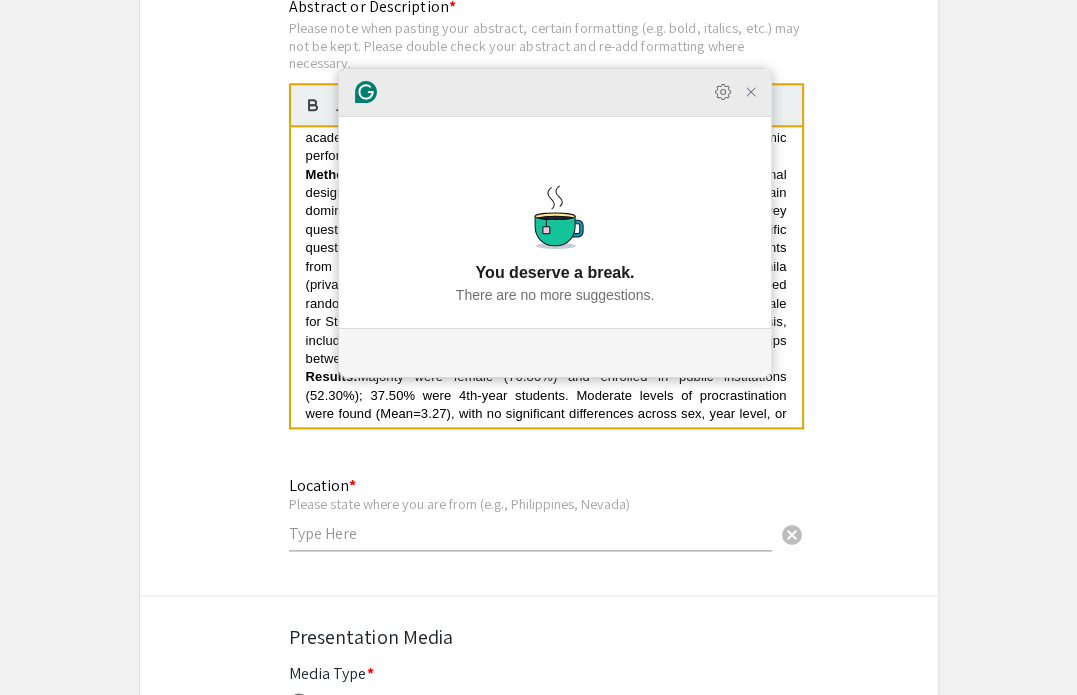 click 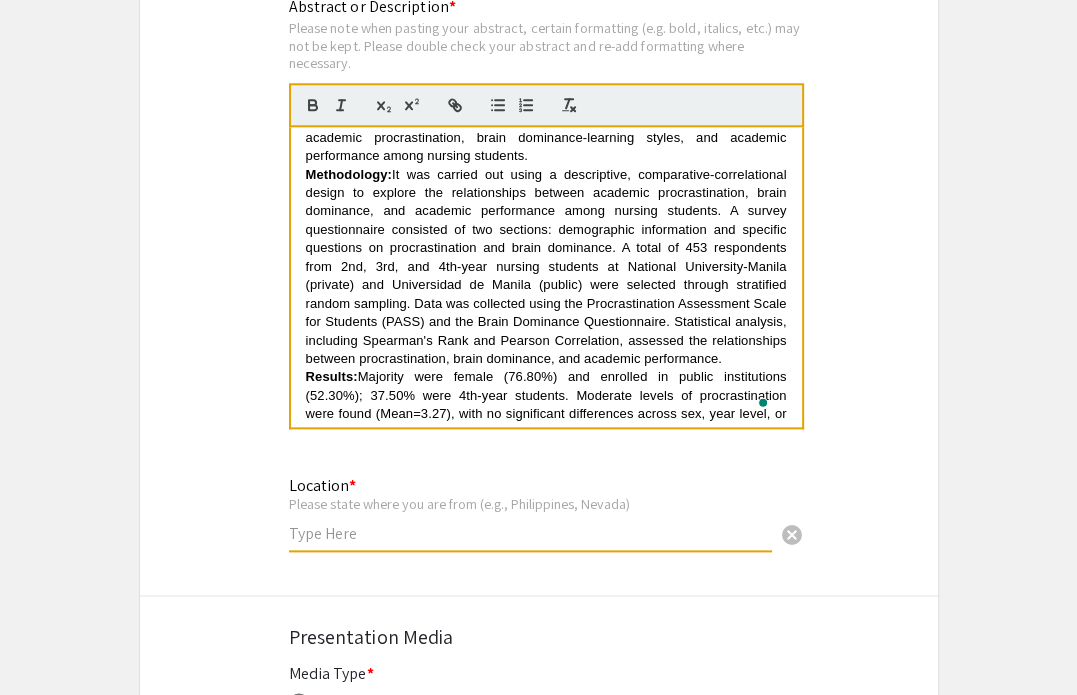 click at bounding box center (530, 533) 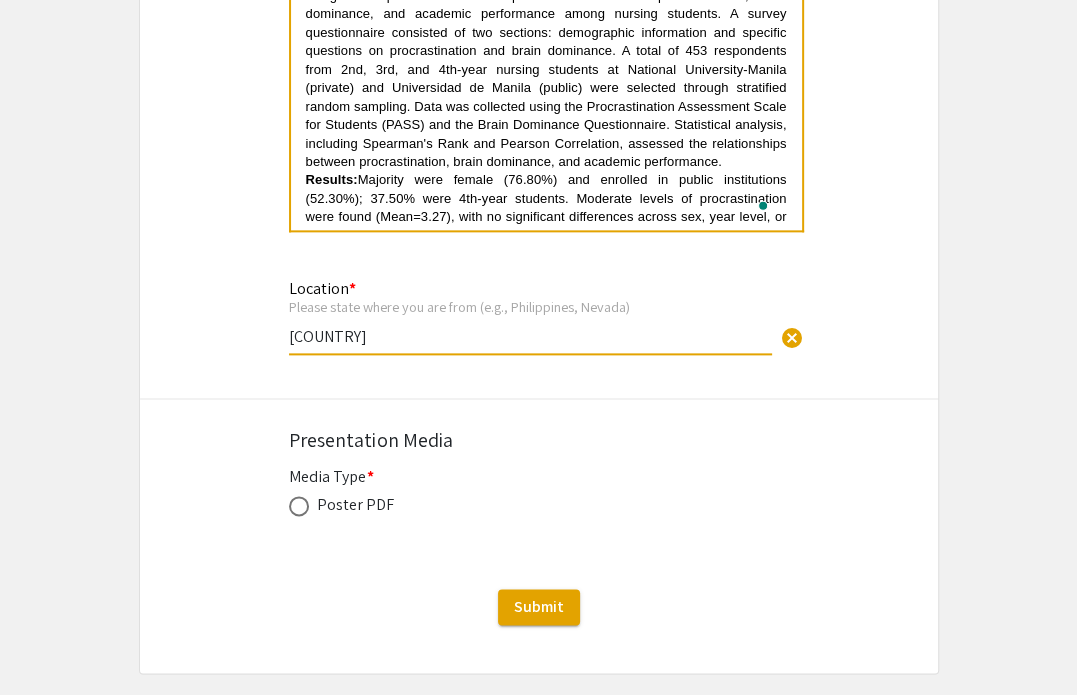type on "Philippines" 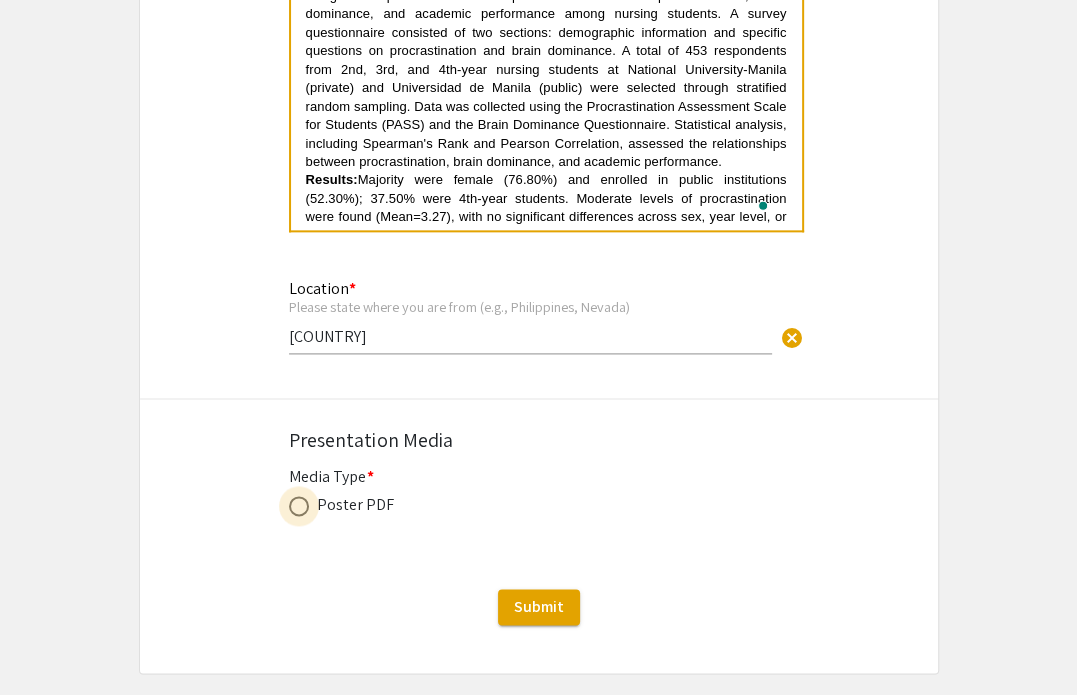click at bounding box center (299, 506) 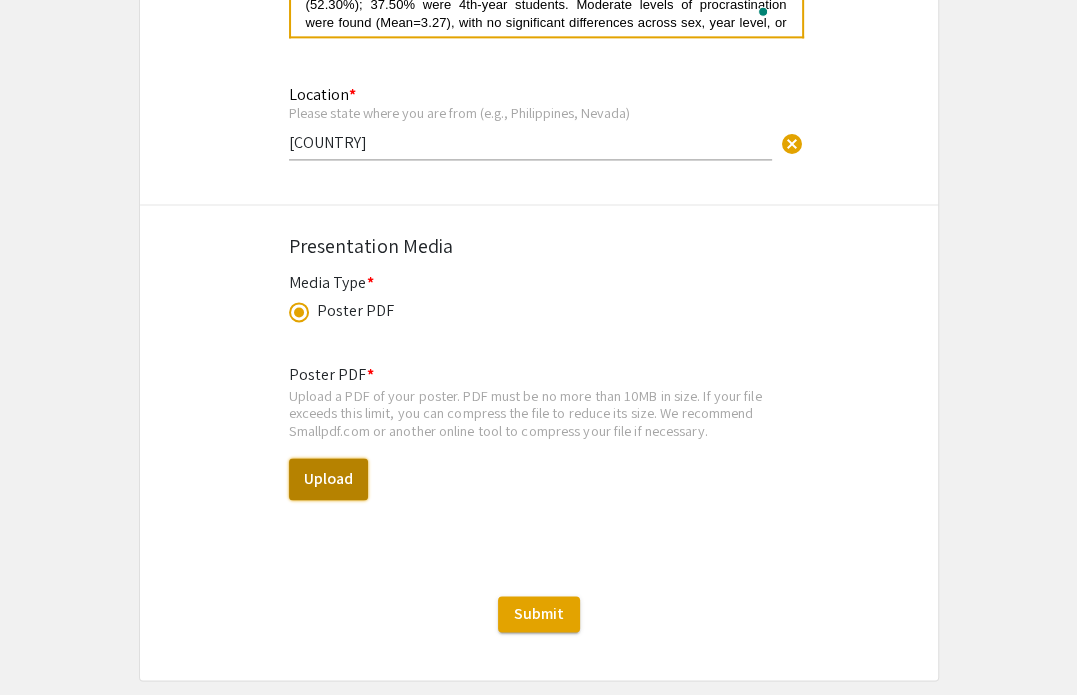 click on "Upload" at bounding box center (328, 479) 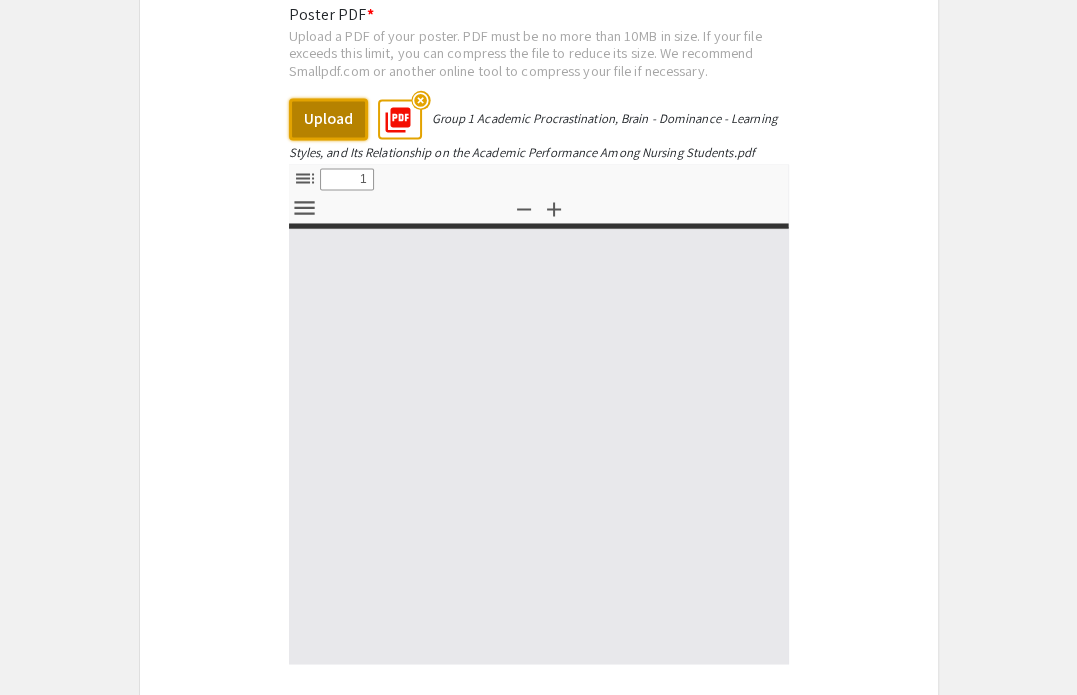scroll, scrollTop: 2271, scrollLeft: 0, axis: vertical 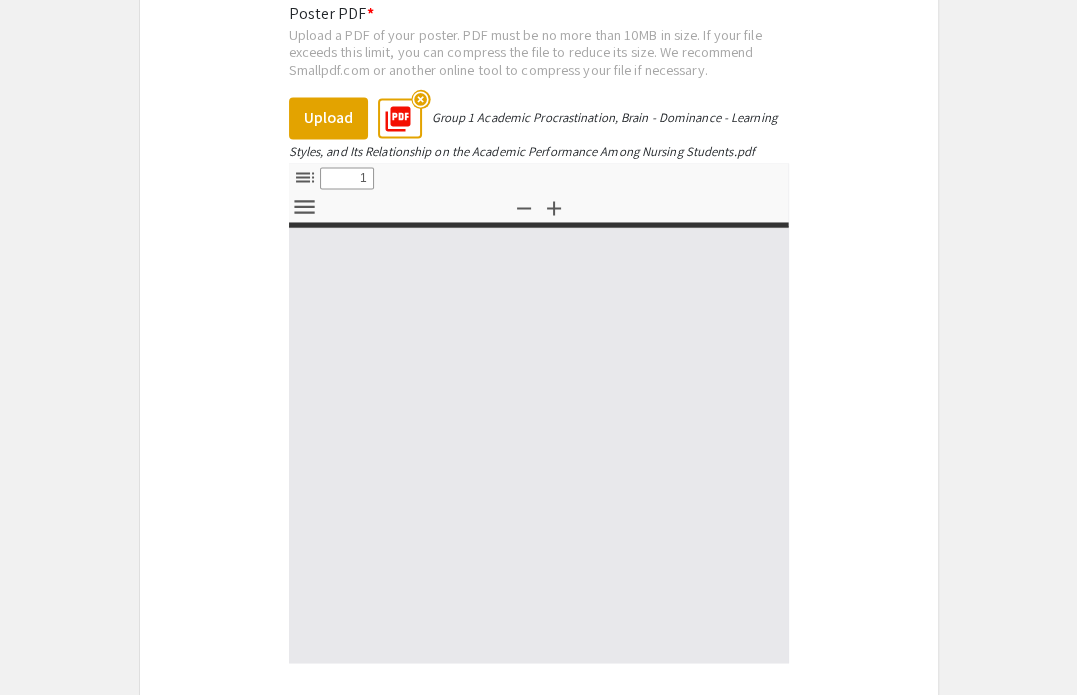 select on "custom" 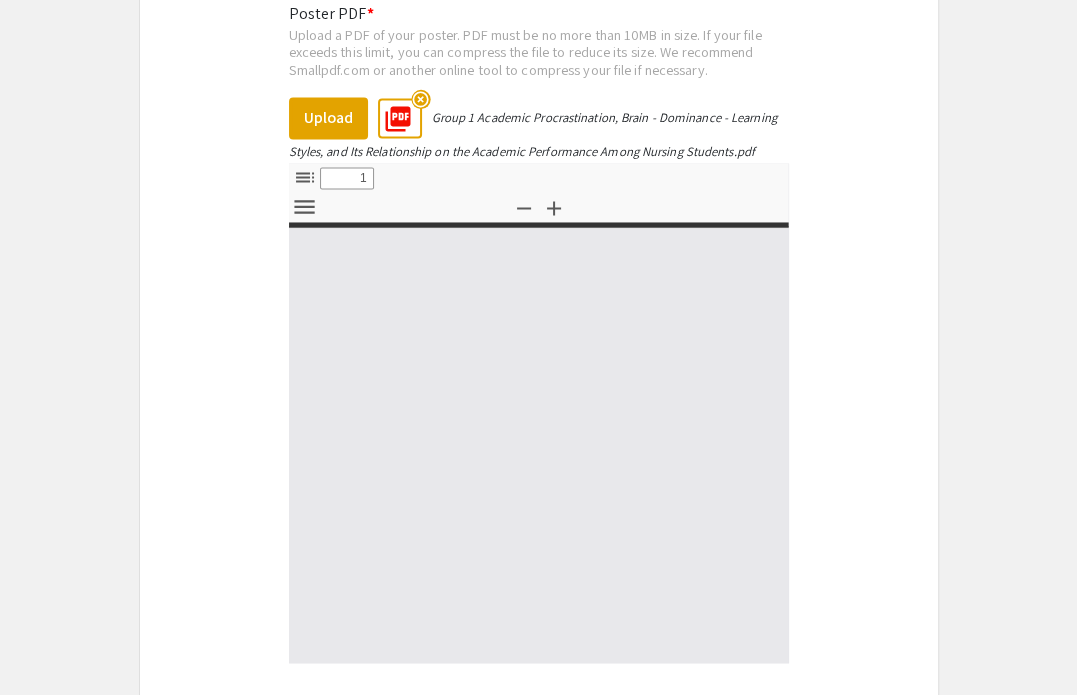 type on "0" 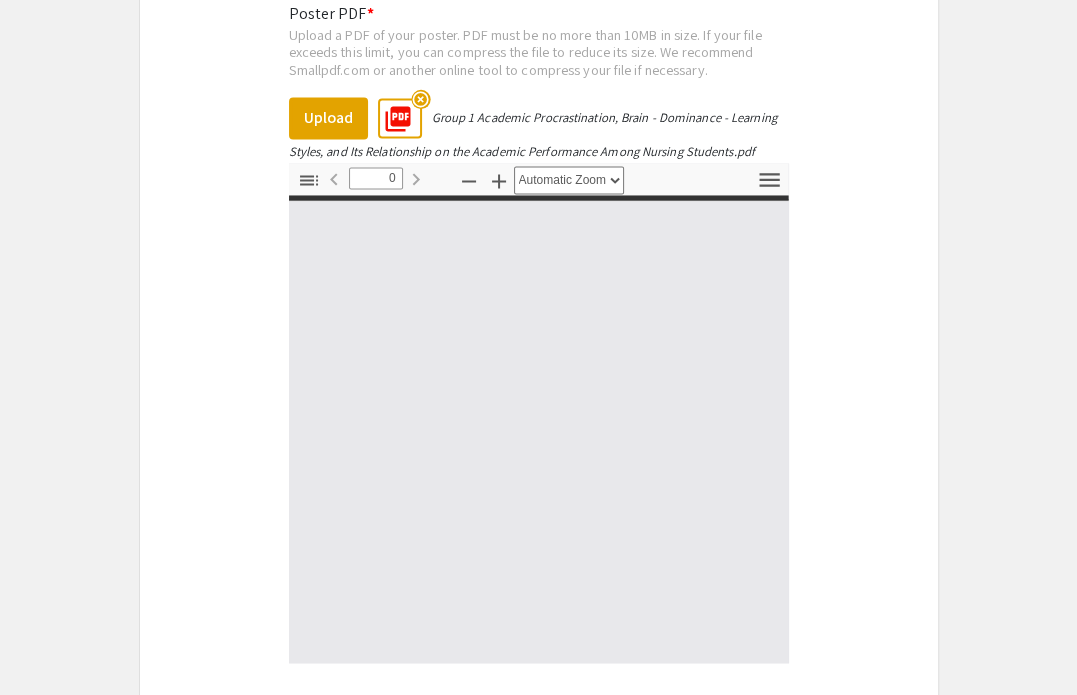 select on "custom" 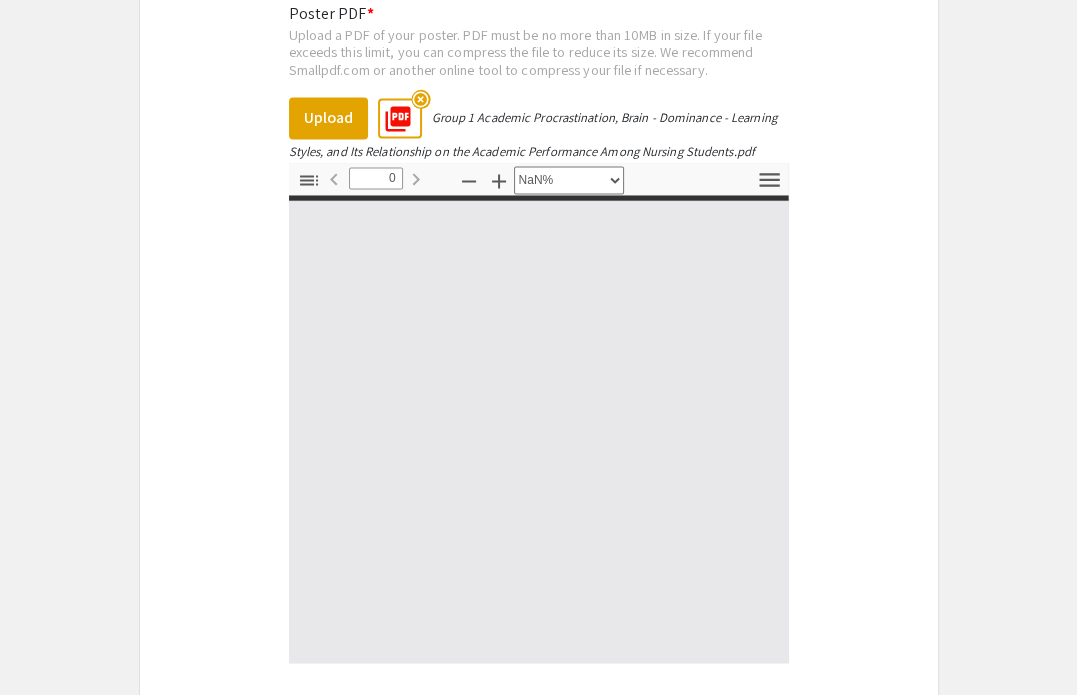 type on "1" 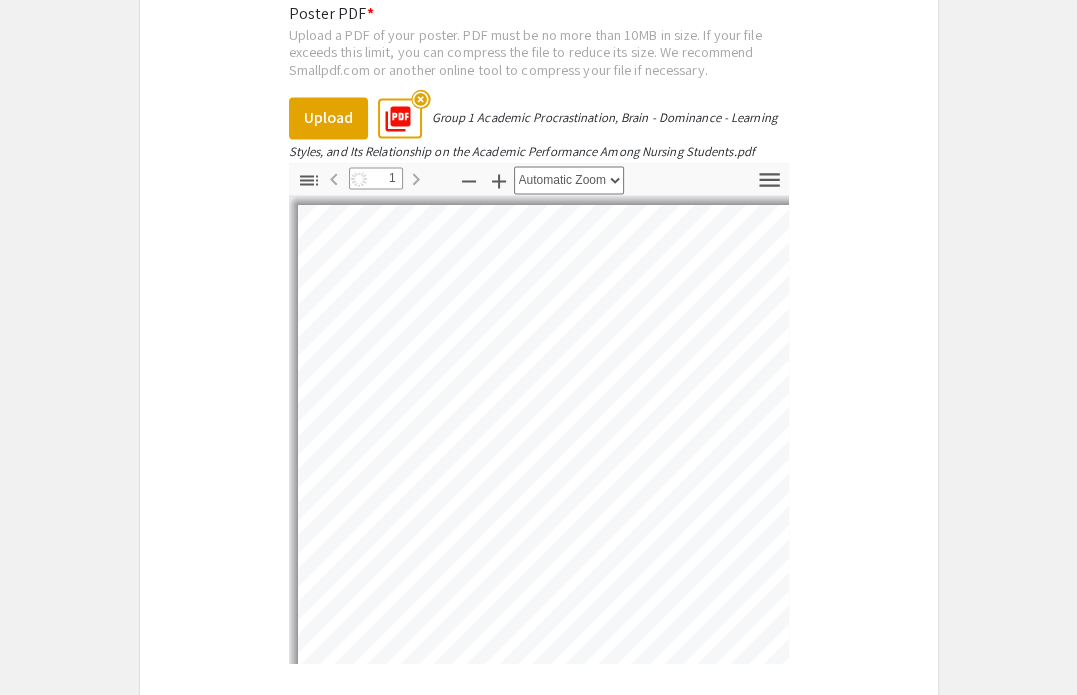 select on "auto" 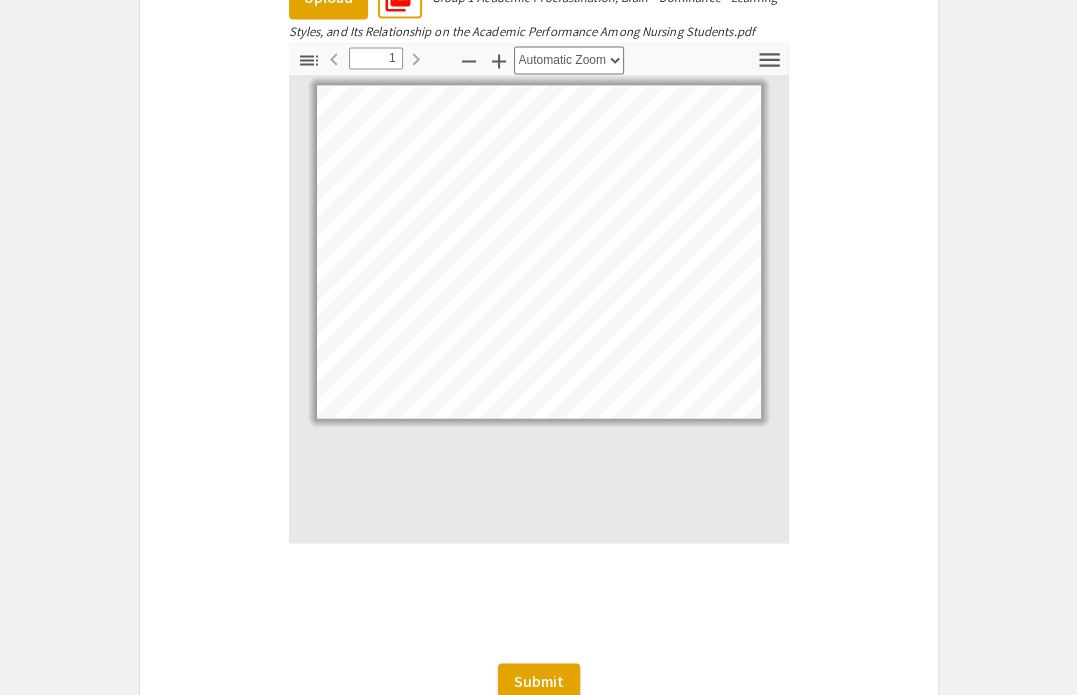 scroll, scrollTop: 2538, scrollLeft: 0, axis: vertical 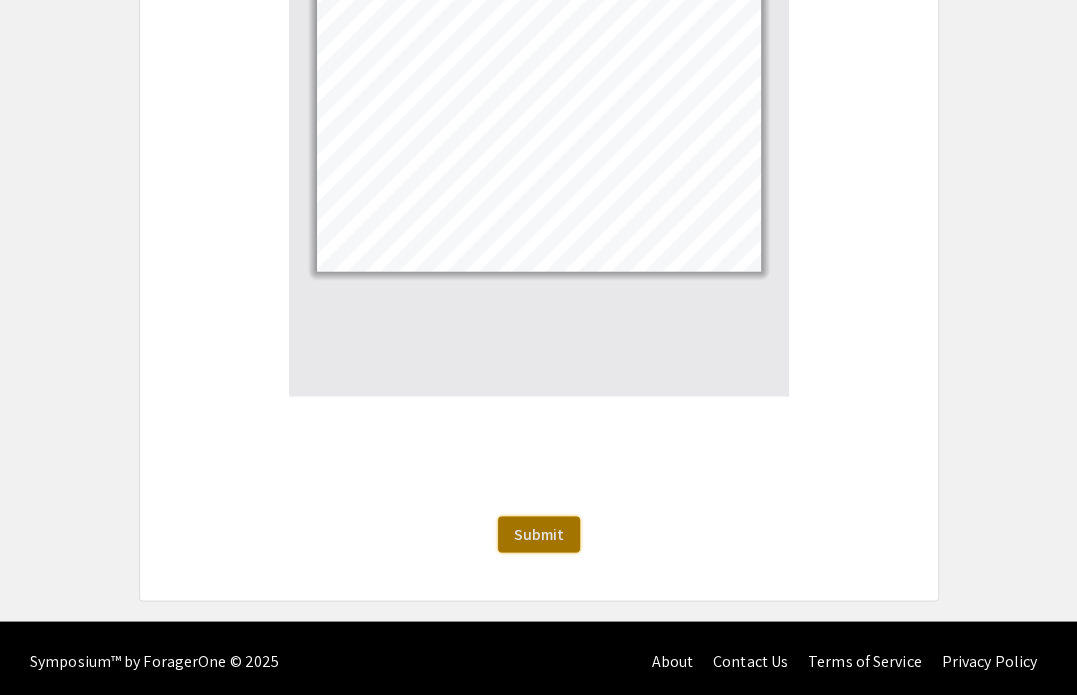 click on "Submit" 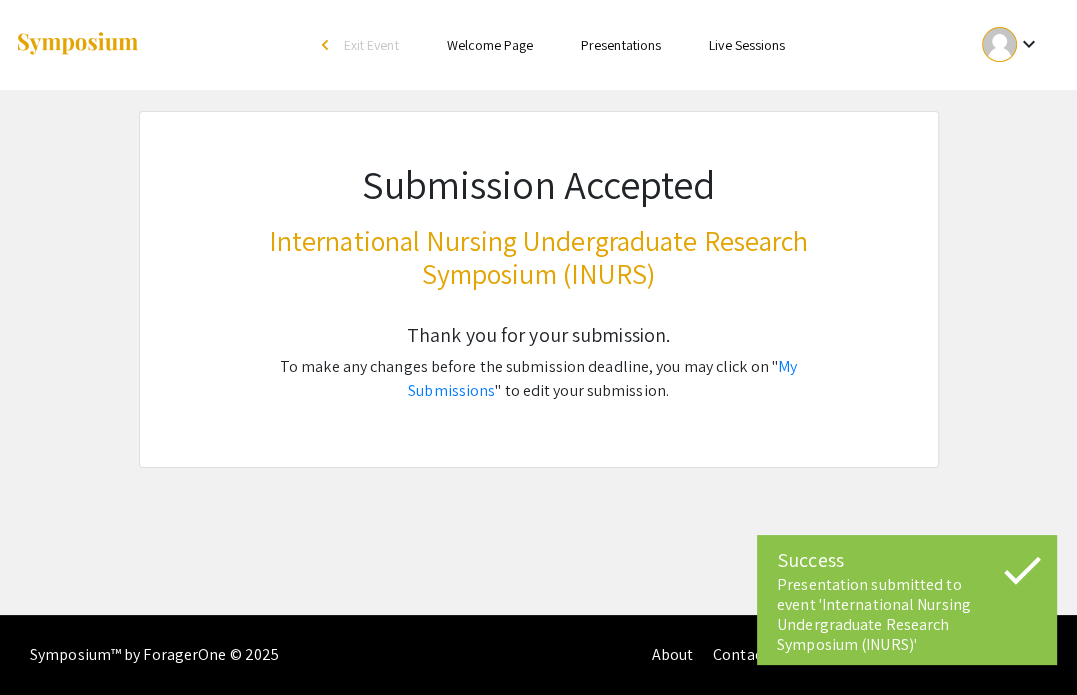 scroll, scrollTop: 0, scrollLeft: 0, axis: both 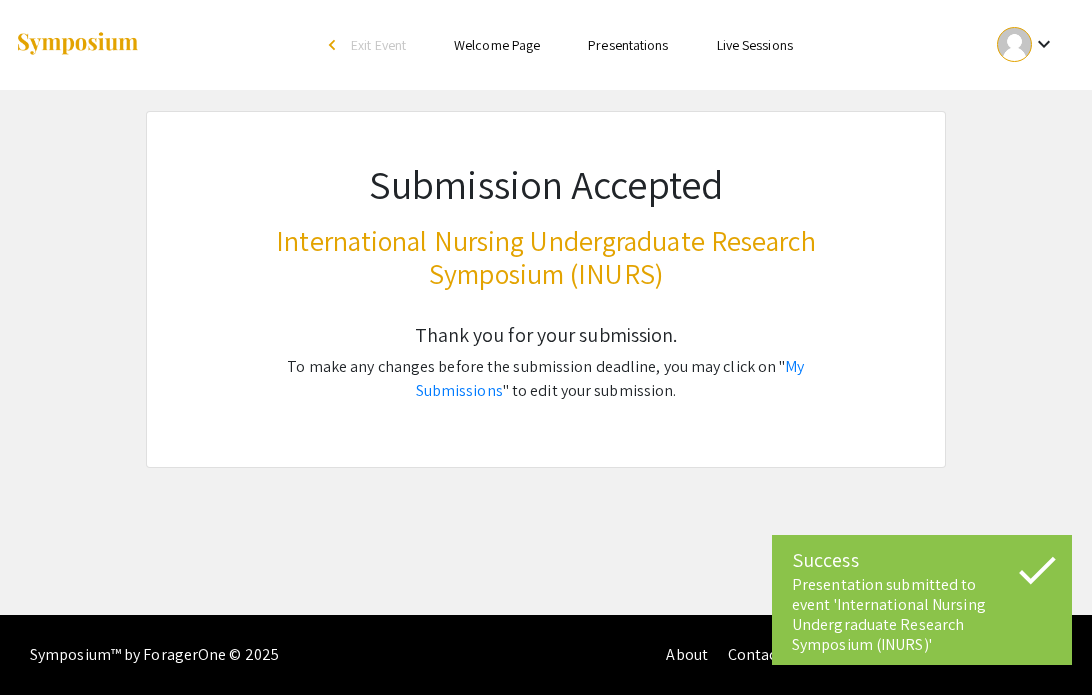 click 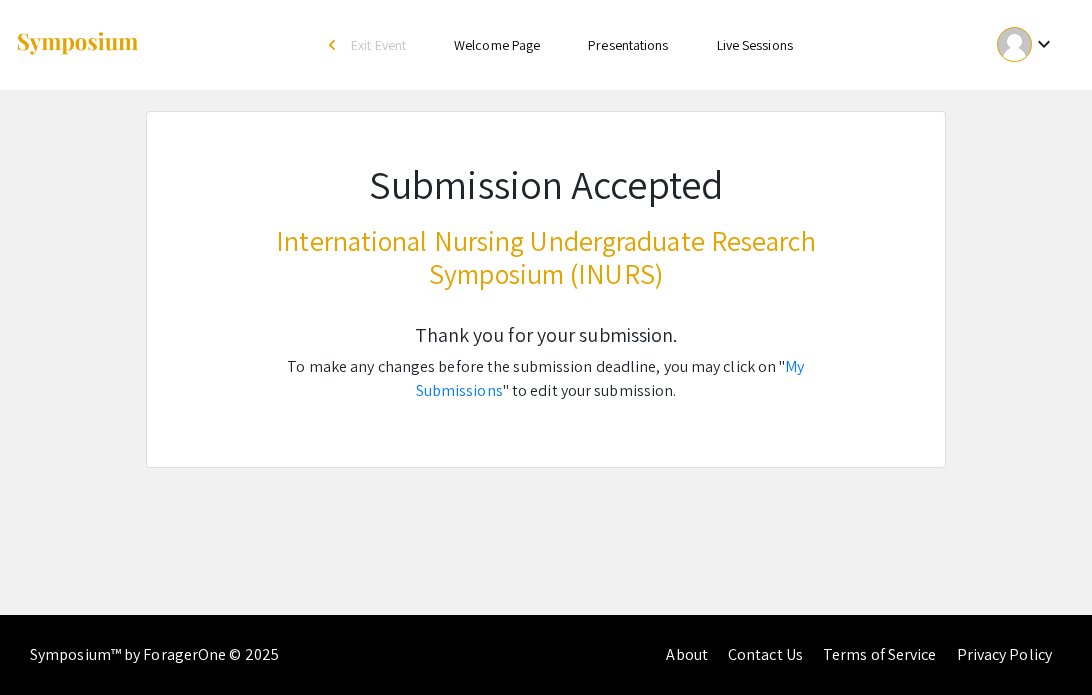 click on "Presentations" at bounding box center [628, 45] 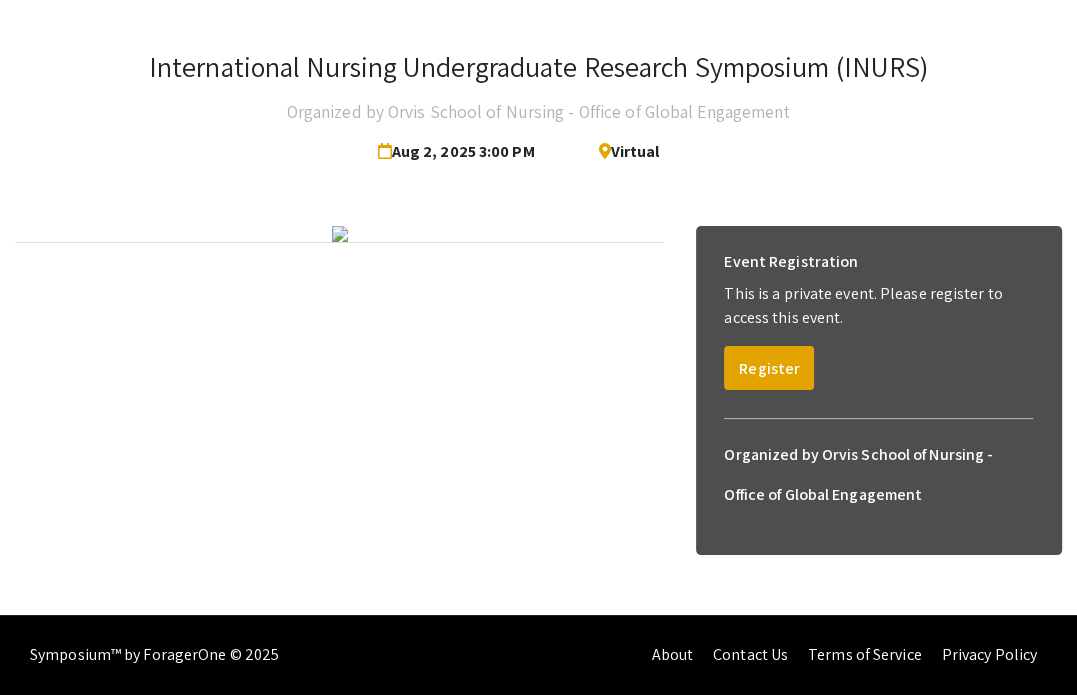 scroll, scrollTop: 0, scrollLeft: 0, axis: both 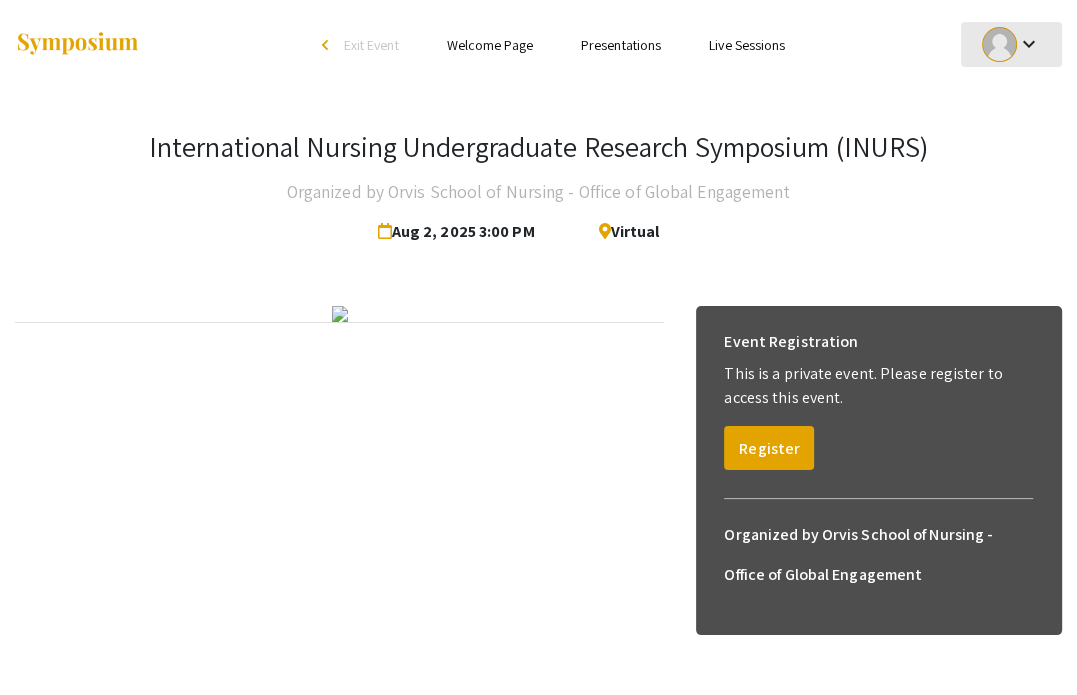 click on "keyboard_arrow_down" at bounding box center (1029, 44) 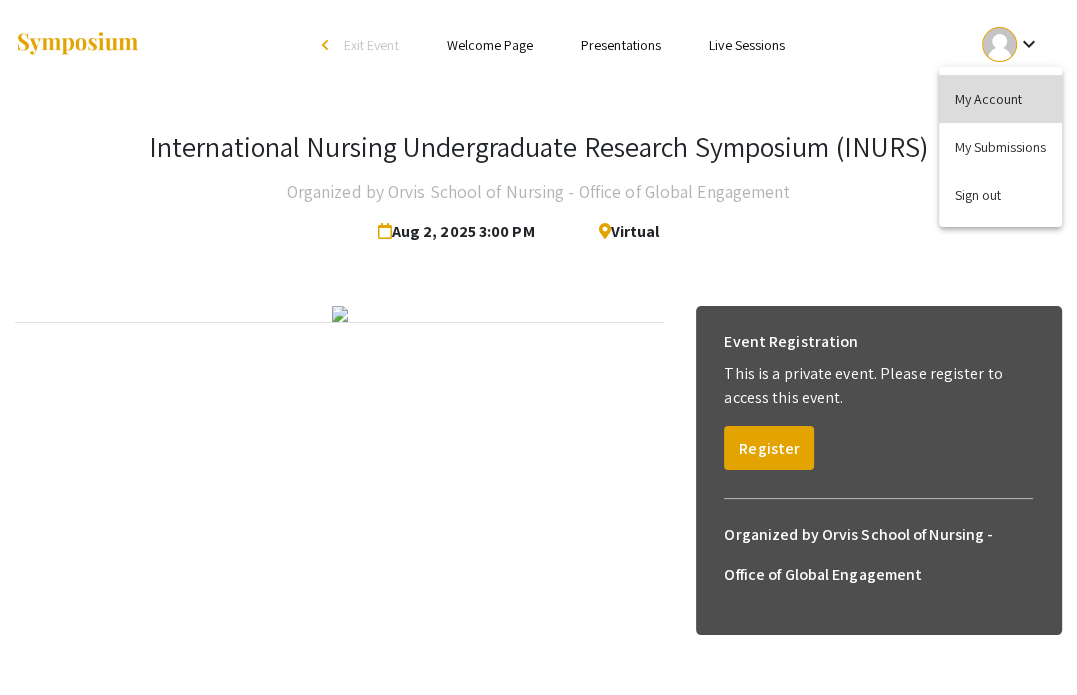 click on "My Account" at bounding box center (1000, 99) 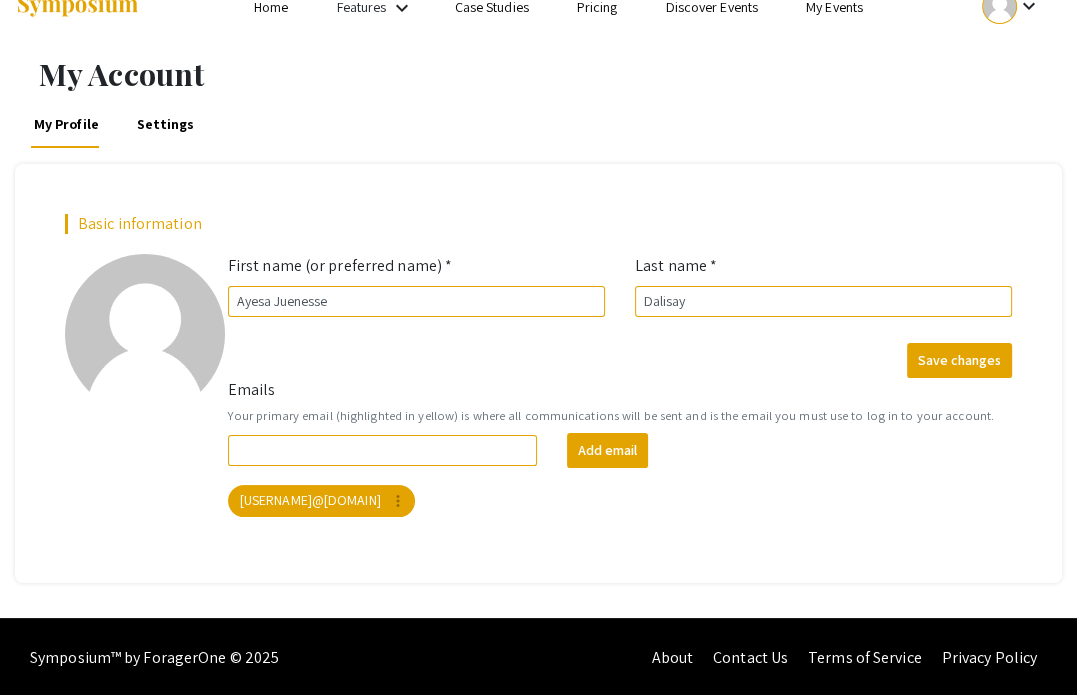 scroll, scrollTop: 0, scrollLeft: 0, axis: both 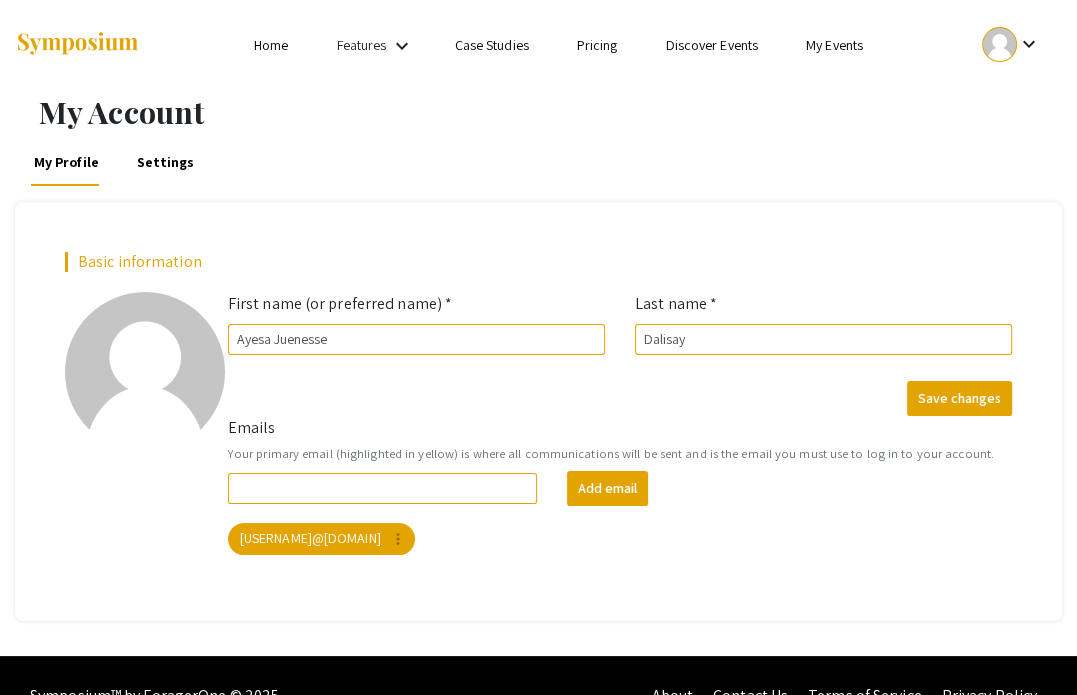 click on "Features" at bounding box center (362, 45) 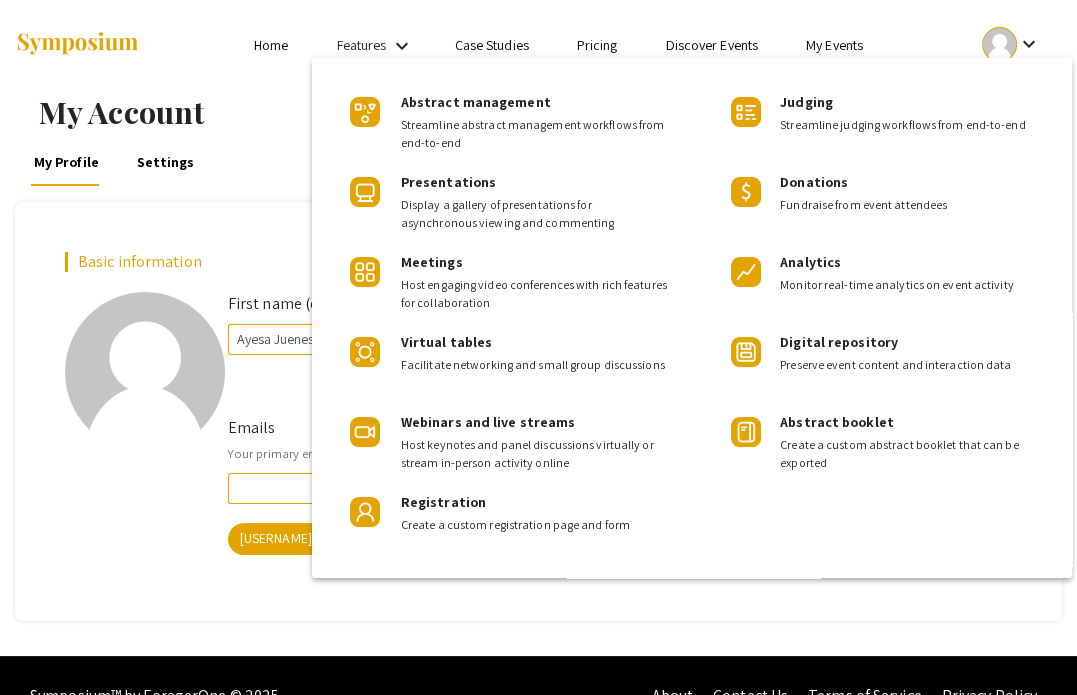 click at bounding box center [538, 347] 